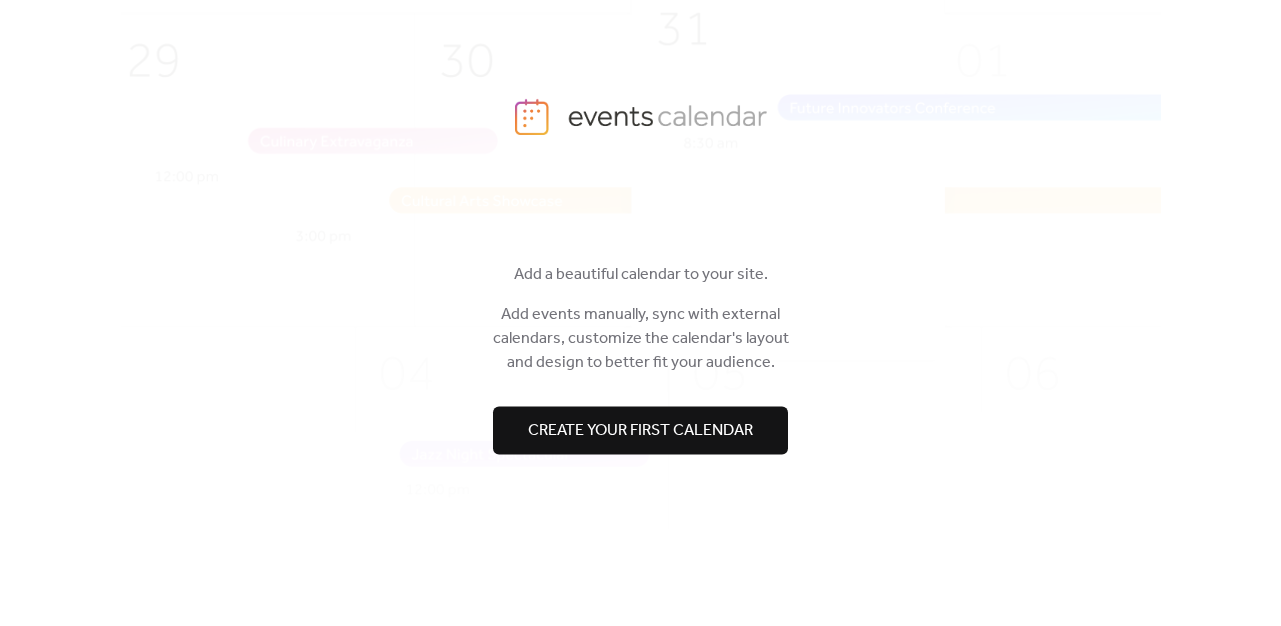 scroll, scrollTop: 13, scrollLeft: 0, axis: vertical 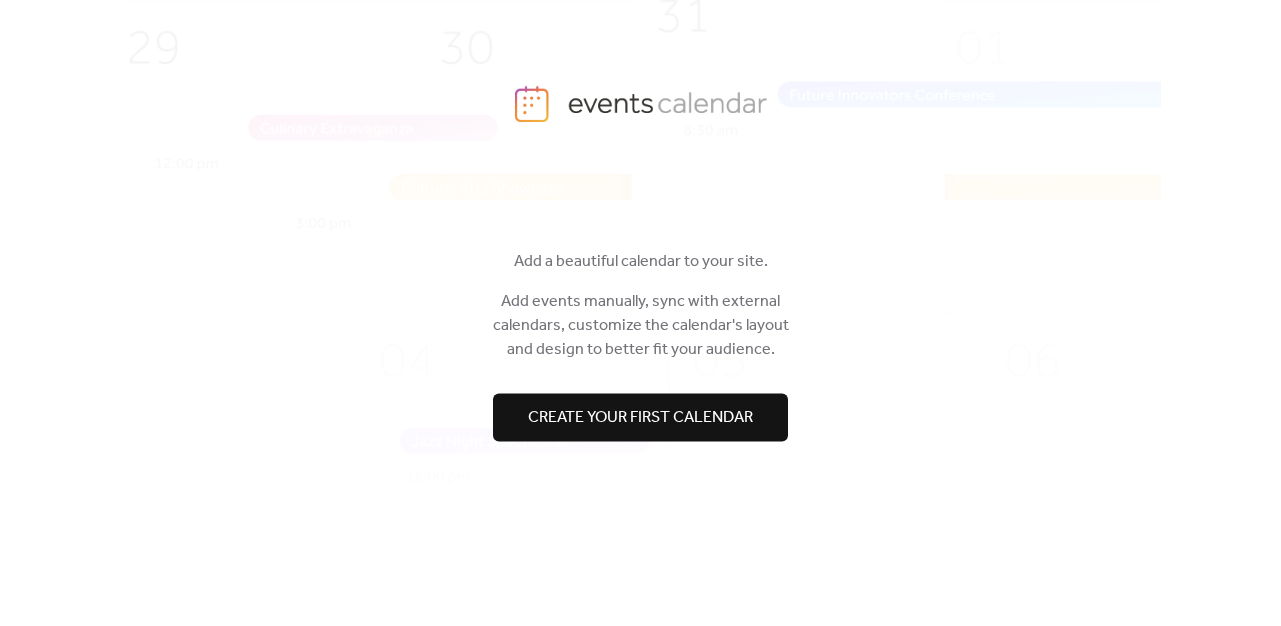 click on "Create your first calendar" at bounding box center [640, 418] 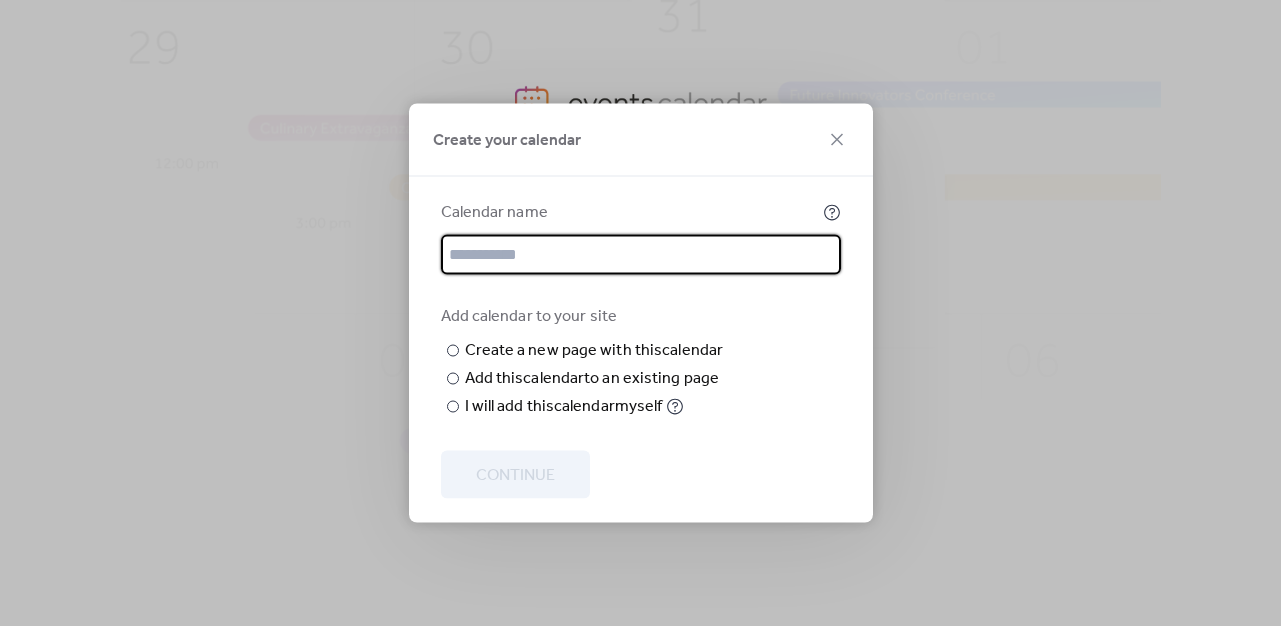 click at bounding box center (641, 255) 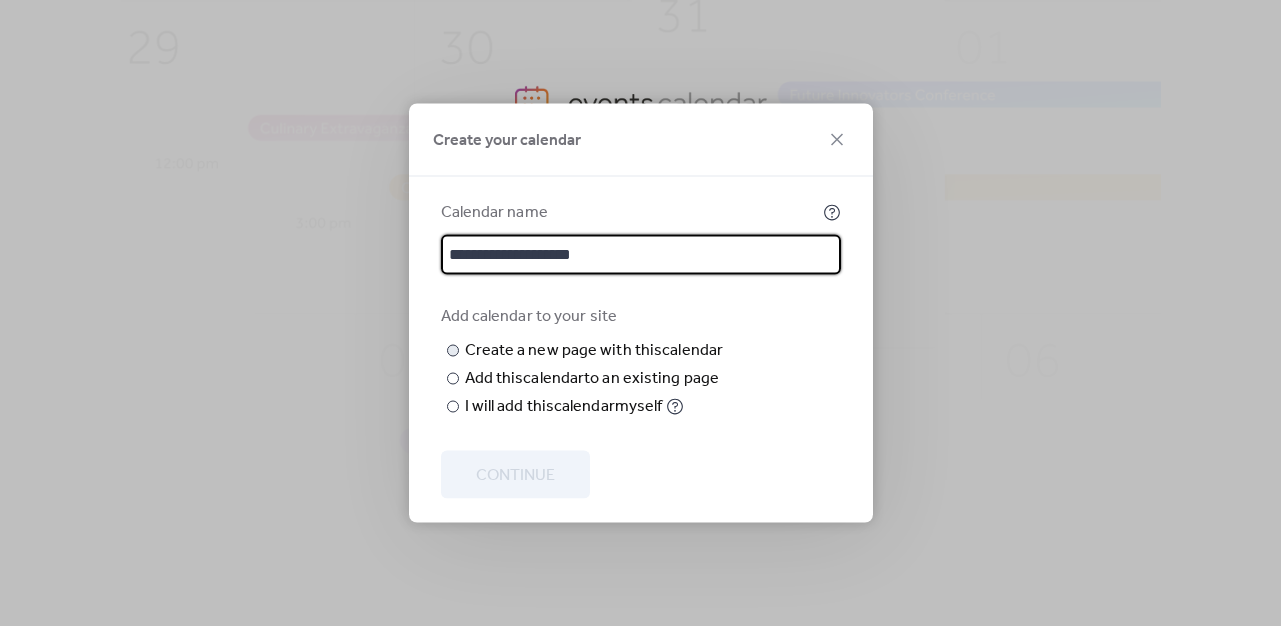 type on "**********" 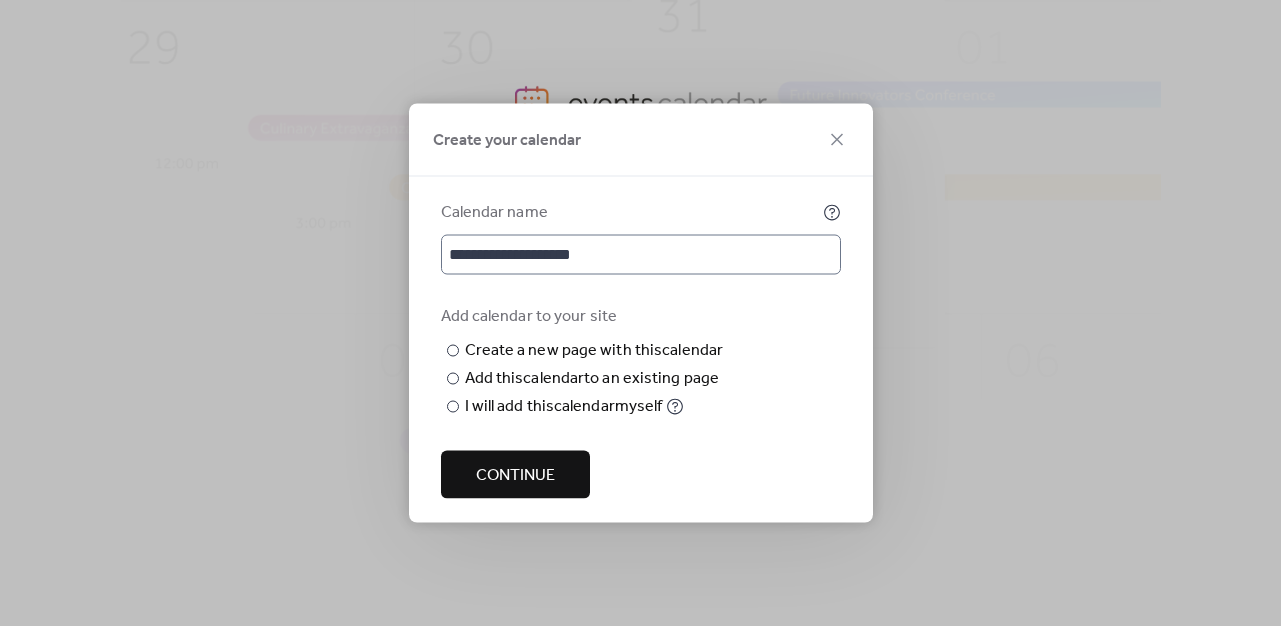 type on "******" 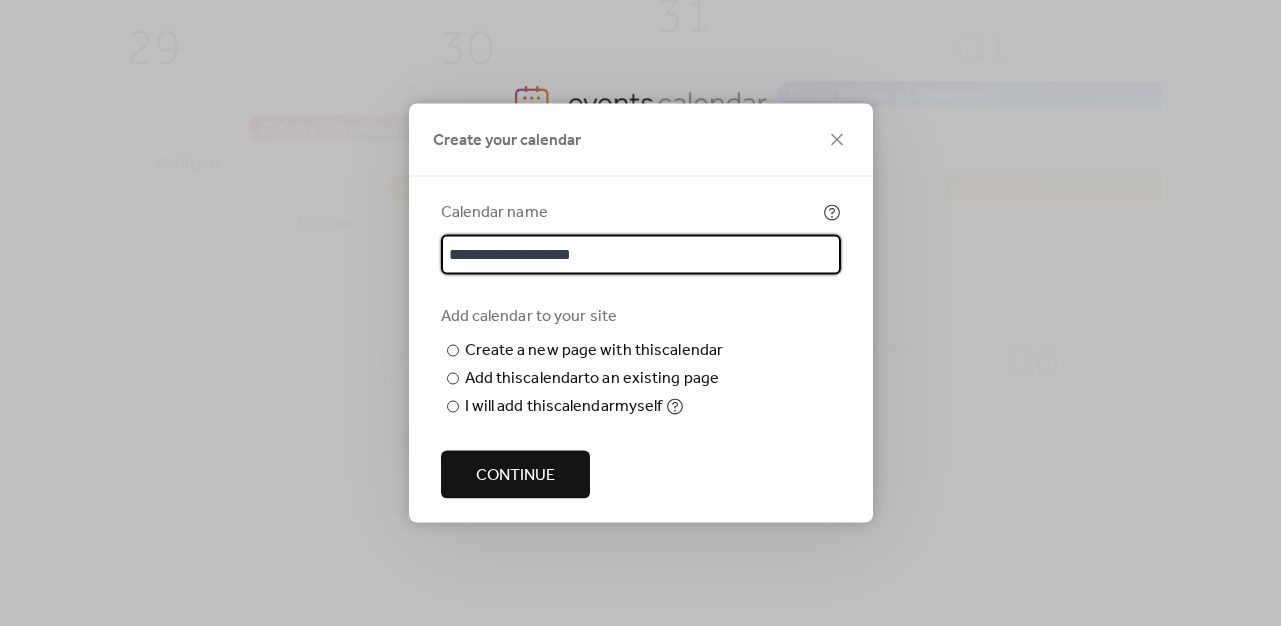click on "**********" at bounding box center (641, 255) 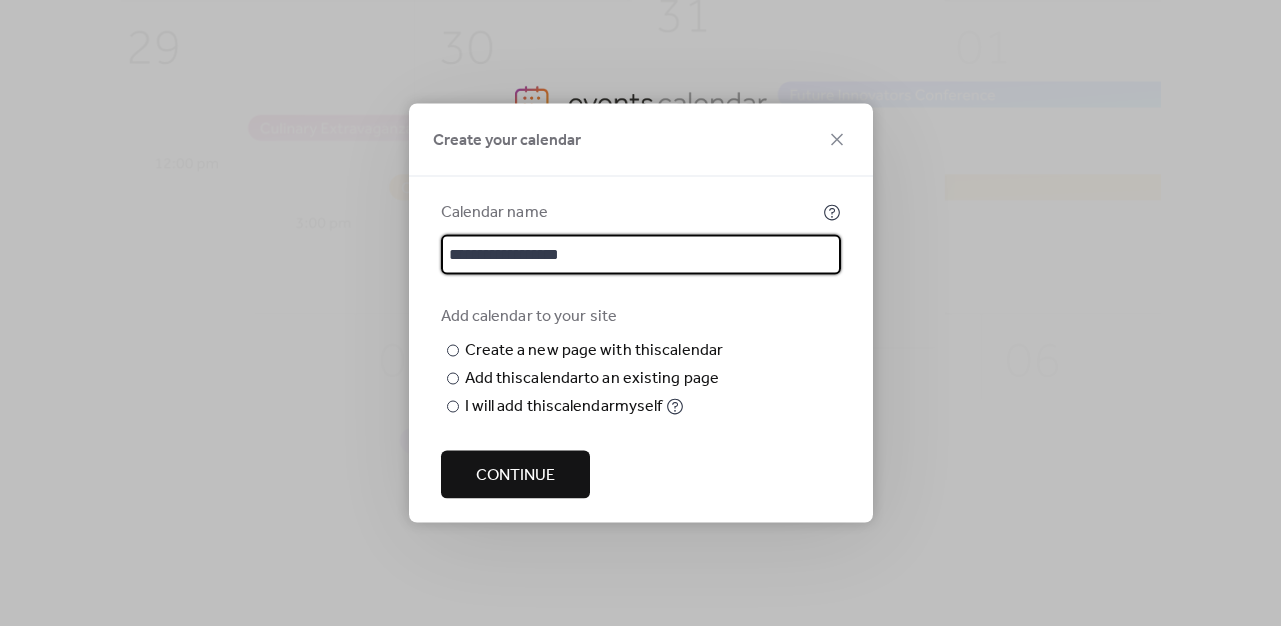 click on "**********" at bounding box center [641, 255] 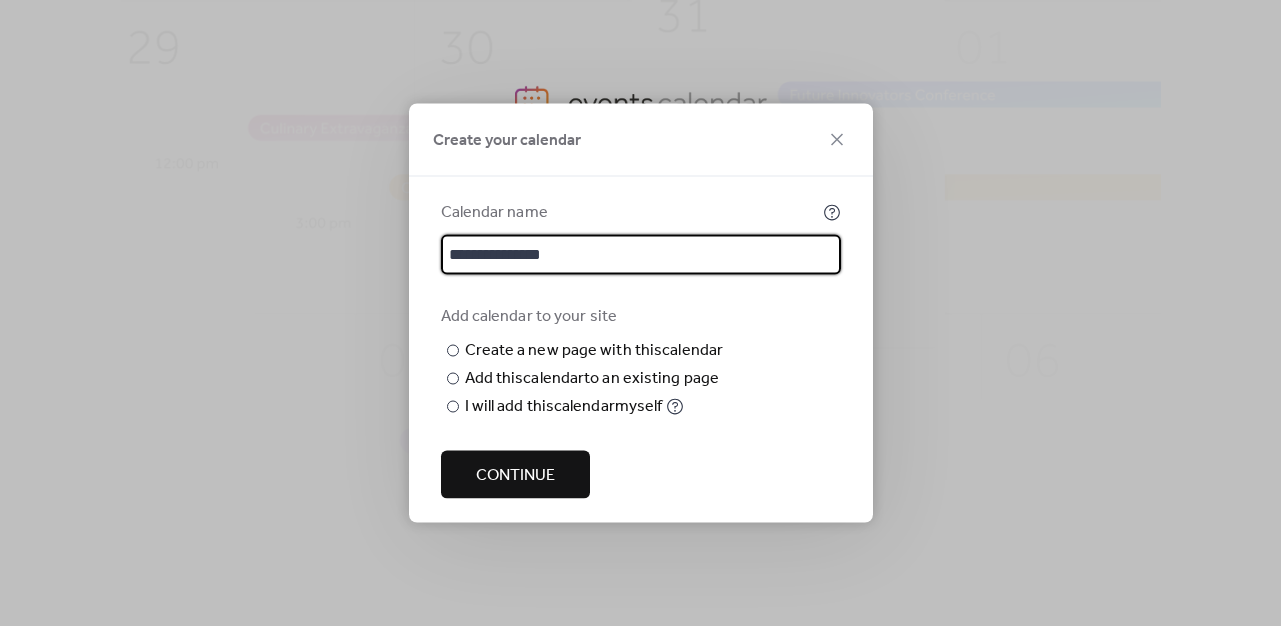 click on "**********" at bounding box center [641, 255] 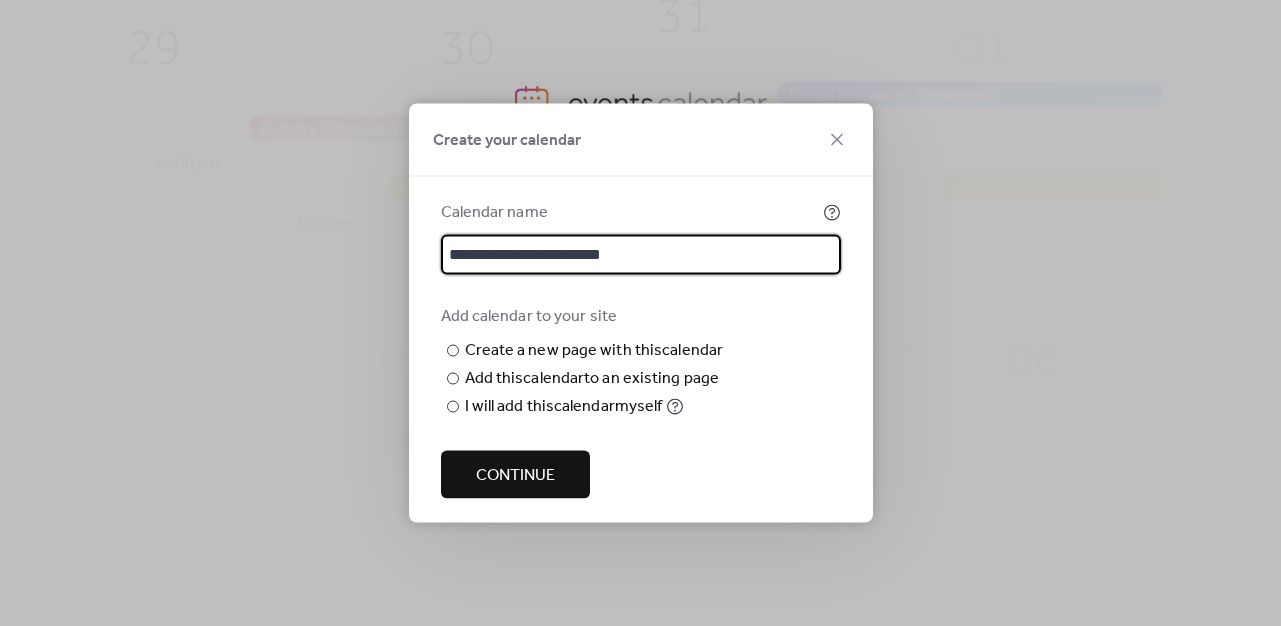 type on "**********" 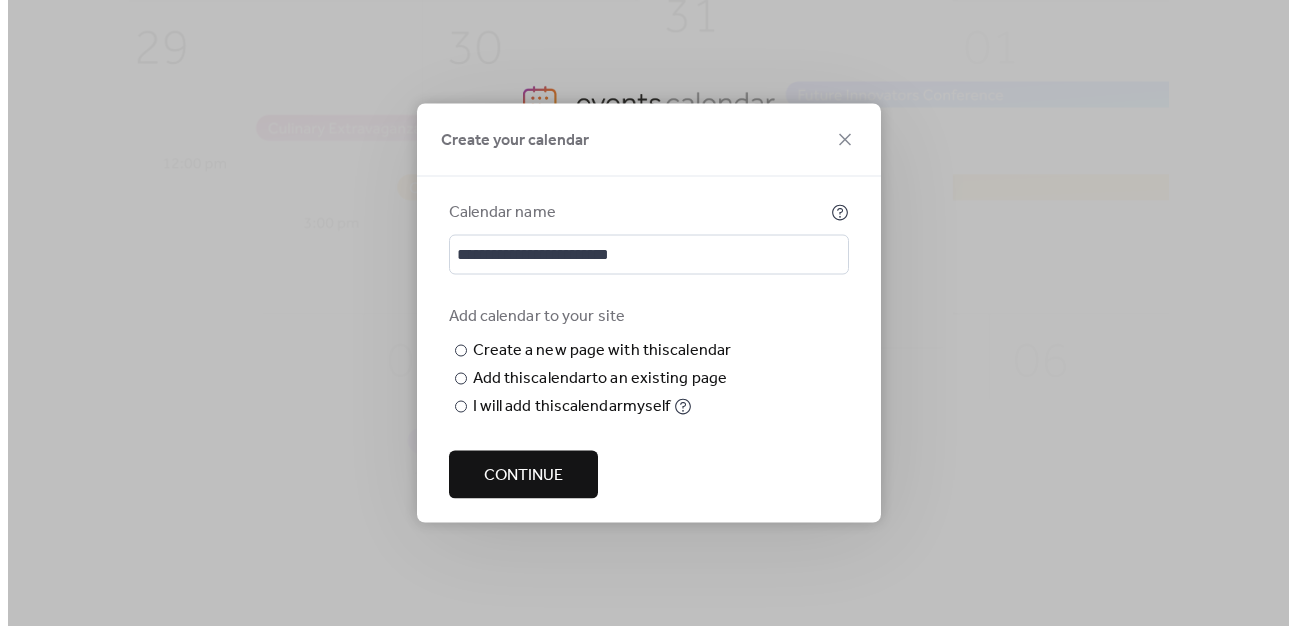 scroll, scrollTop: 0, scrollLeft: 0, axis: both 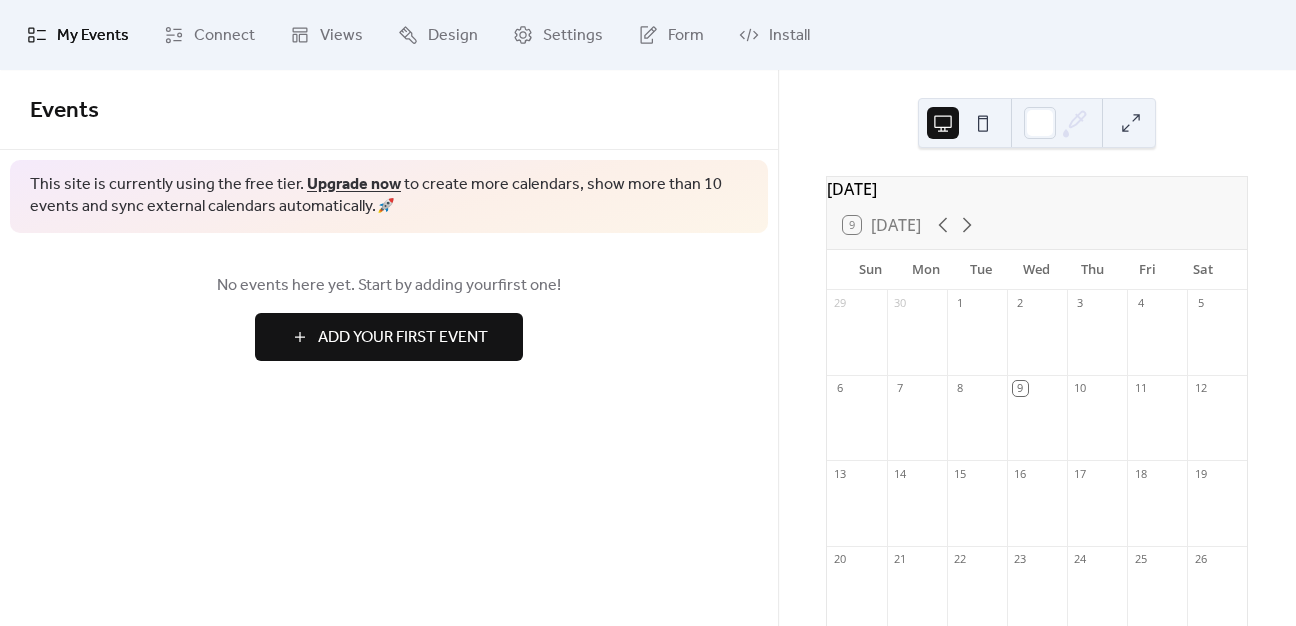 click on "Add Your First Event" at bounding box center (403, 338) 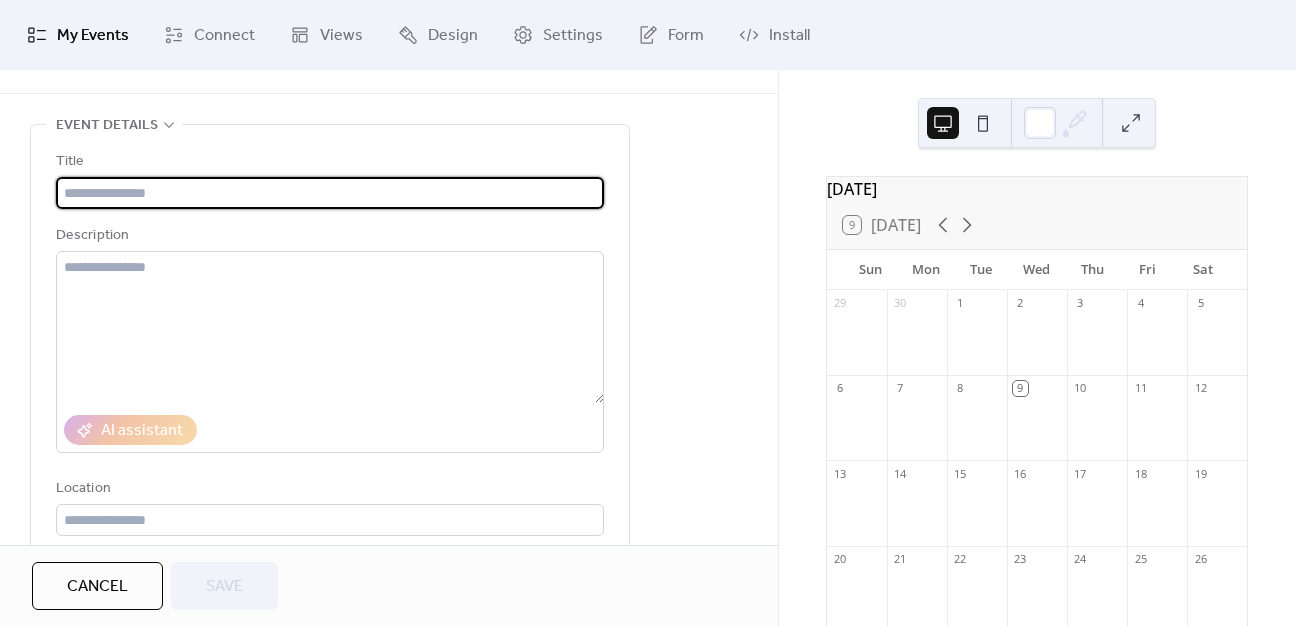 scroll, scrollTop: 56, scrollLeft: 0, axis: vertical 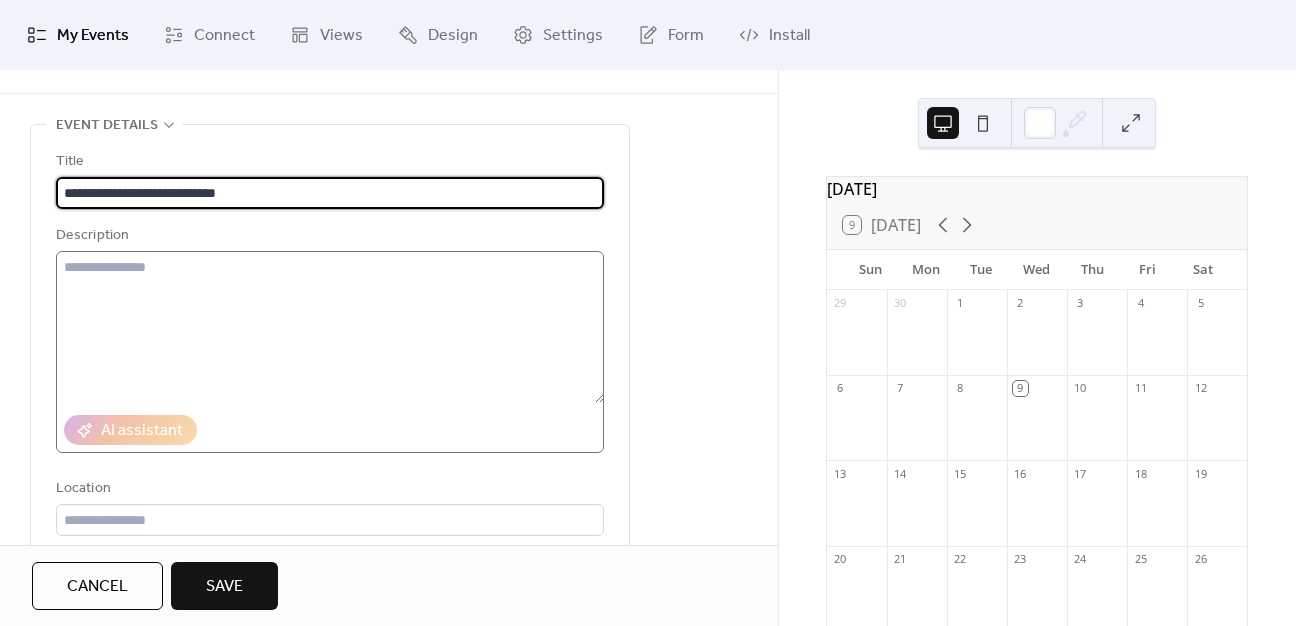 type on "**********" 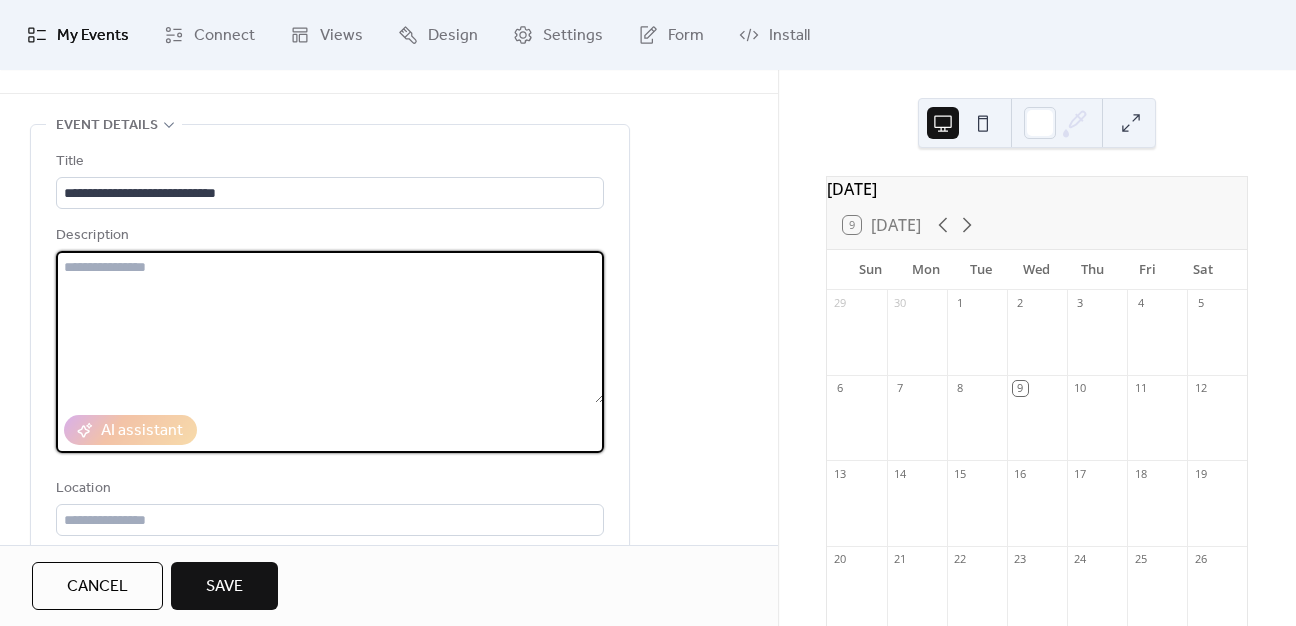 click at bounding box center (330, 327) 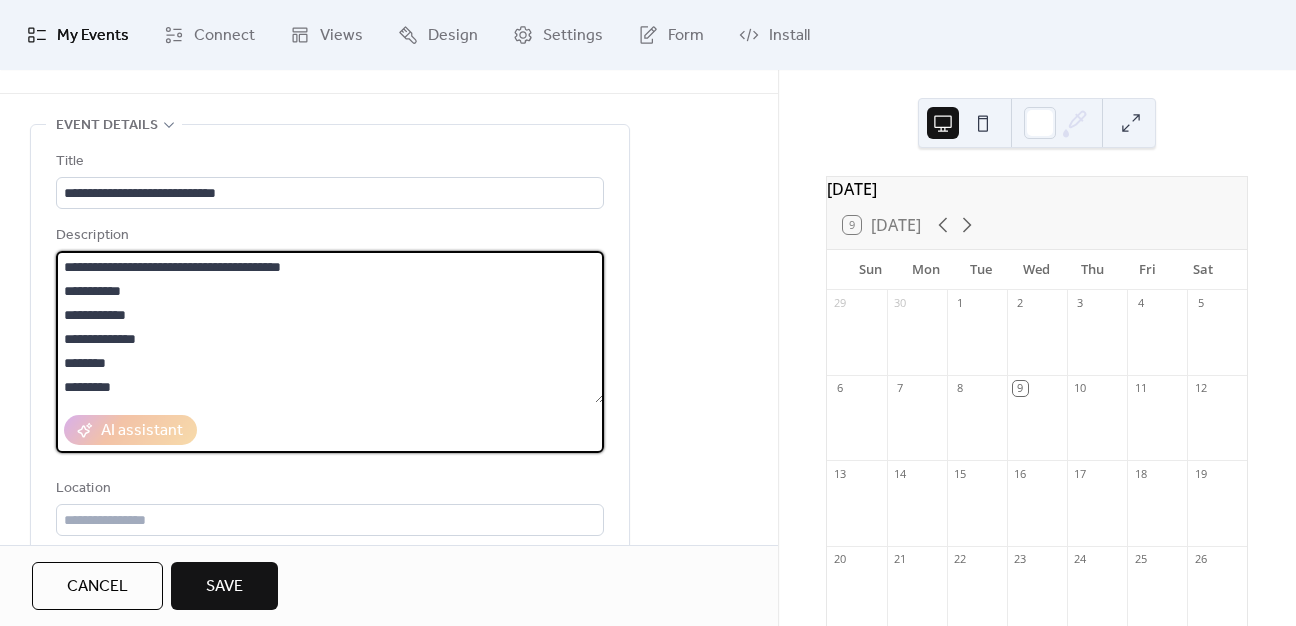 scroll, scrollTop: 21, scrollLeft: 0, axis: vertical 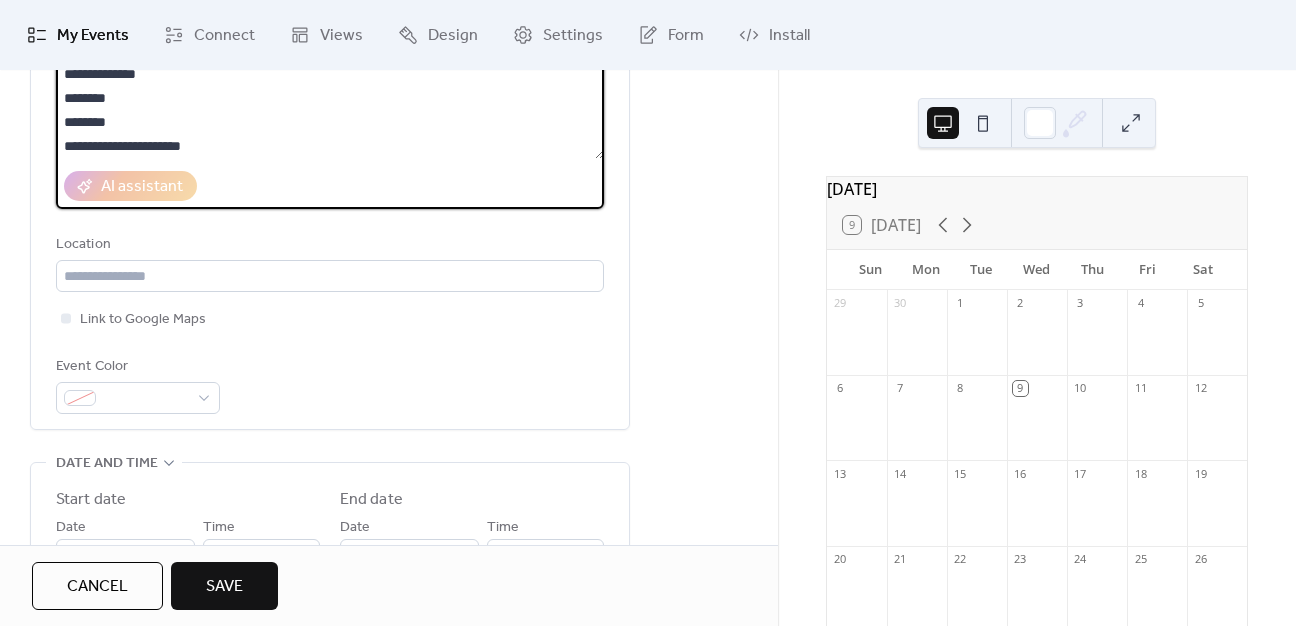 type on "**********" 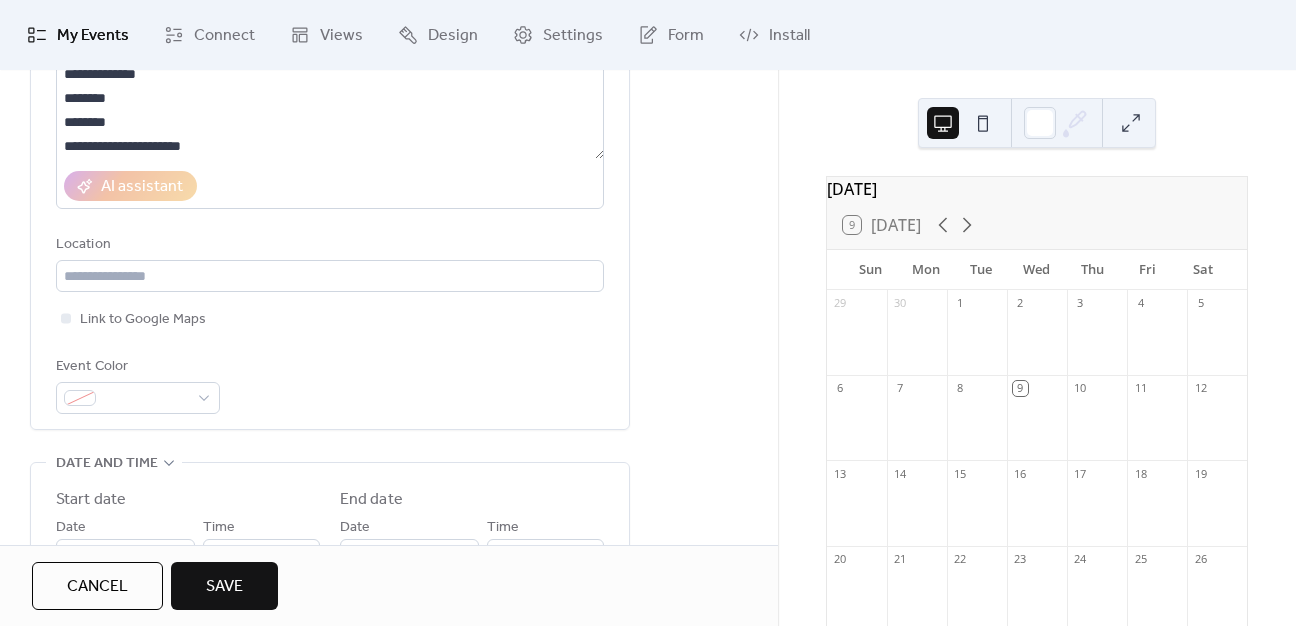 click on "12" at bounding box center (1200, 388) 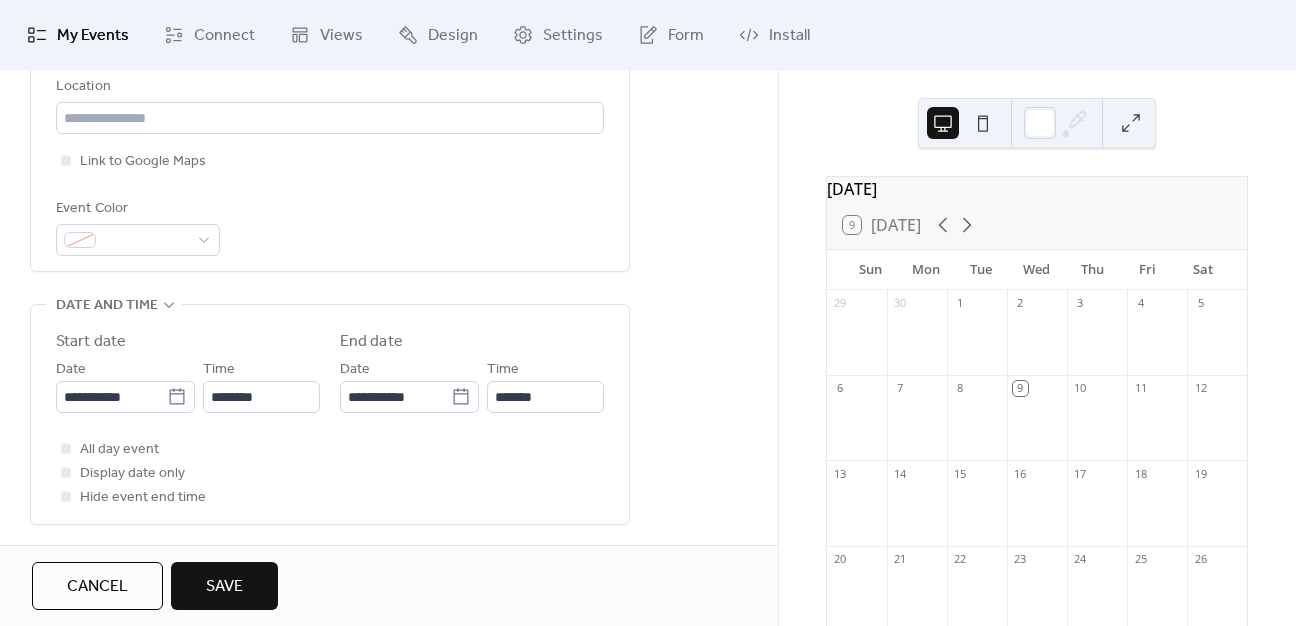 scroll, scrollTop: 535, scrollLeft: 0, axis: vertical 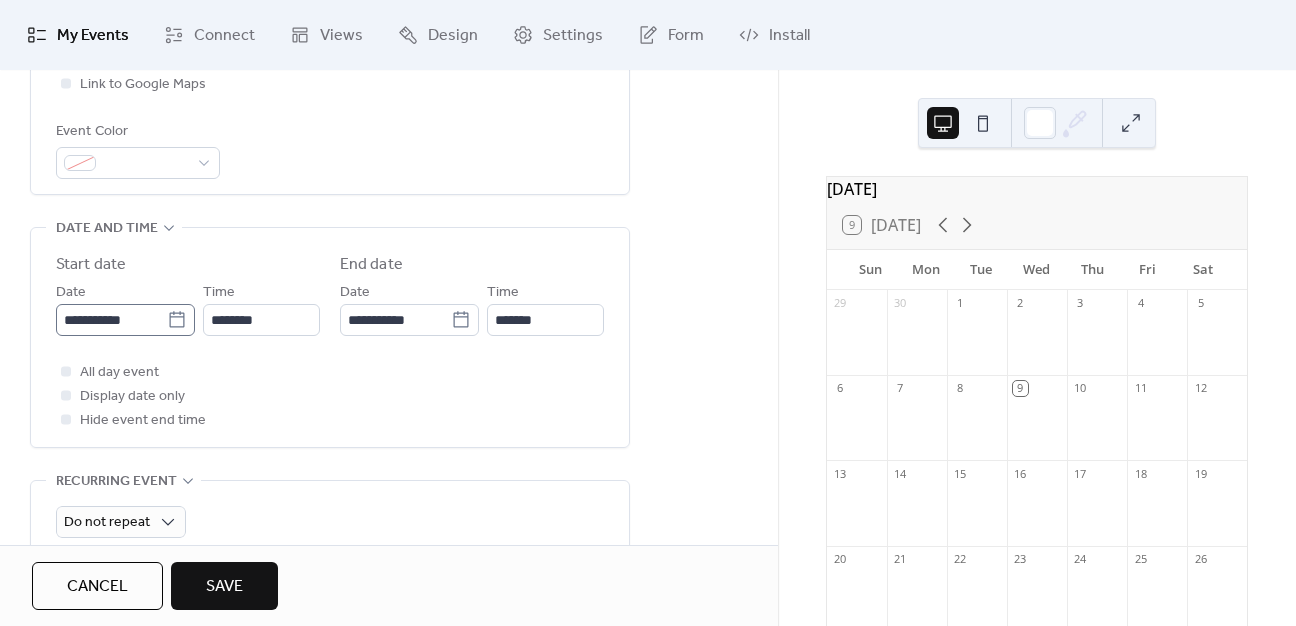 click 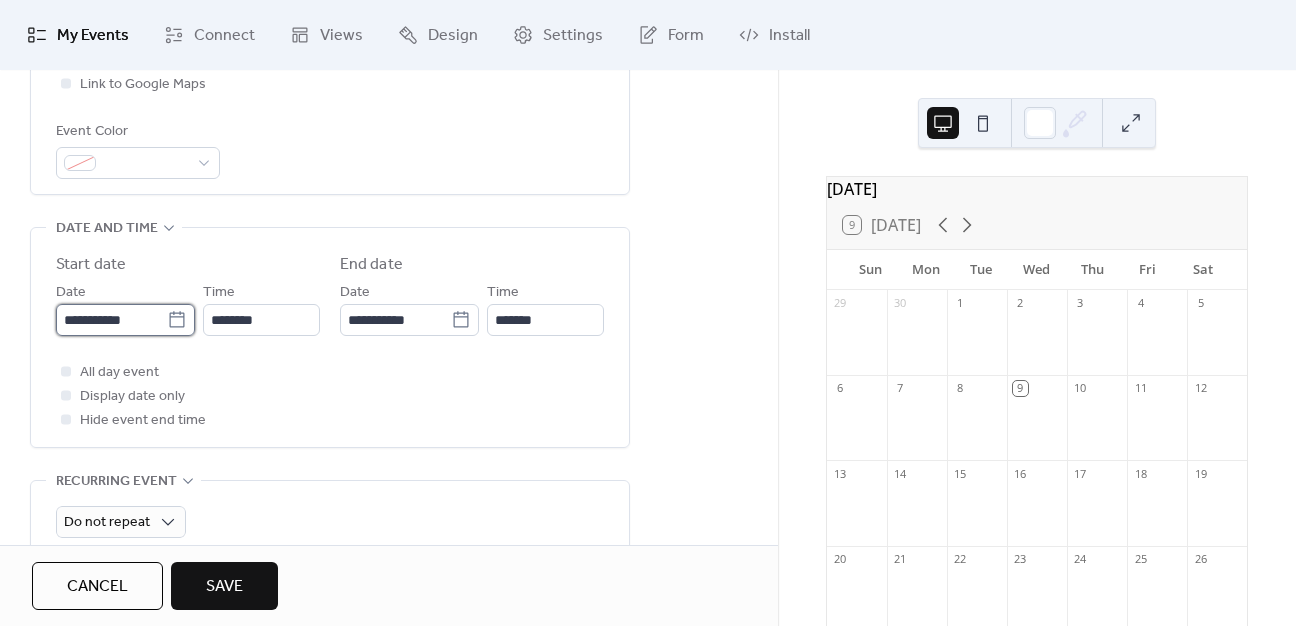 click on "**********" at bounding box center [111, 320] 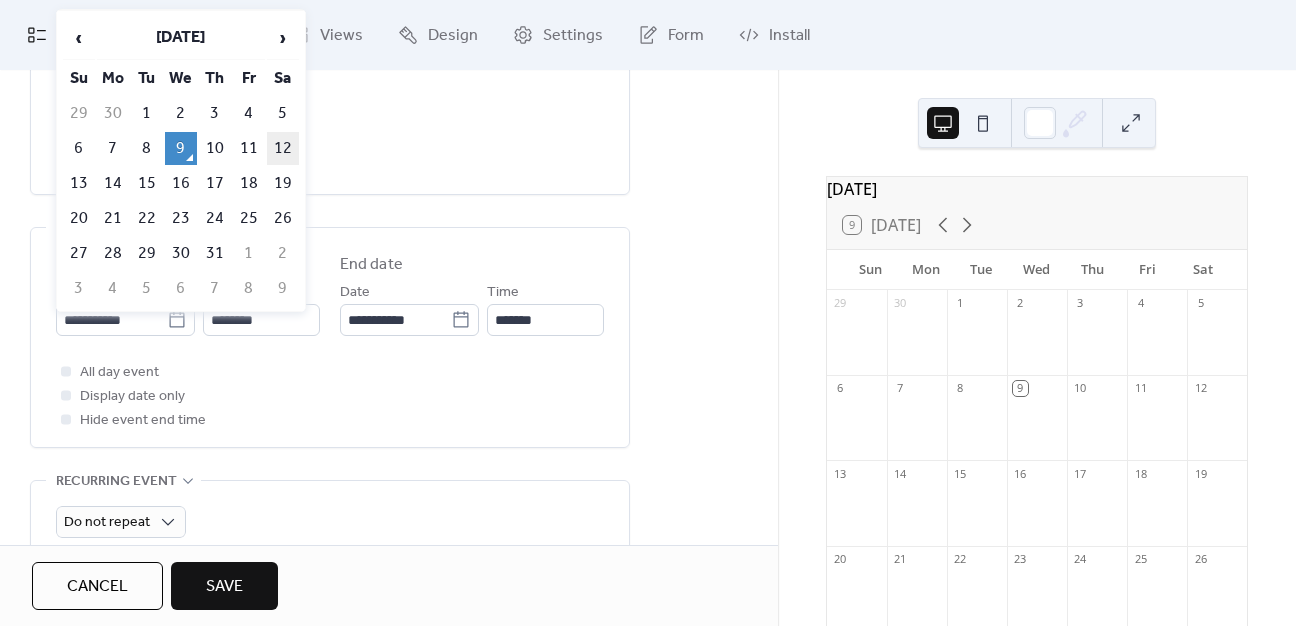click on "12" at bounding box center (283, 148) 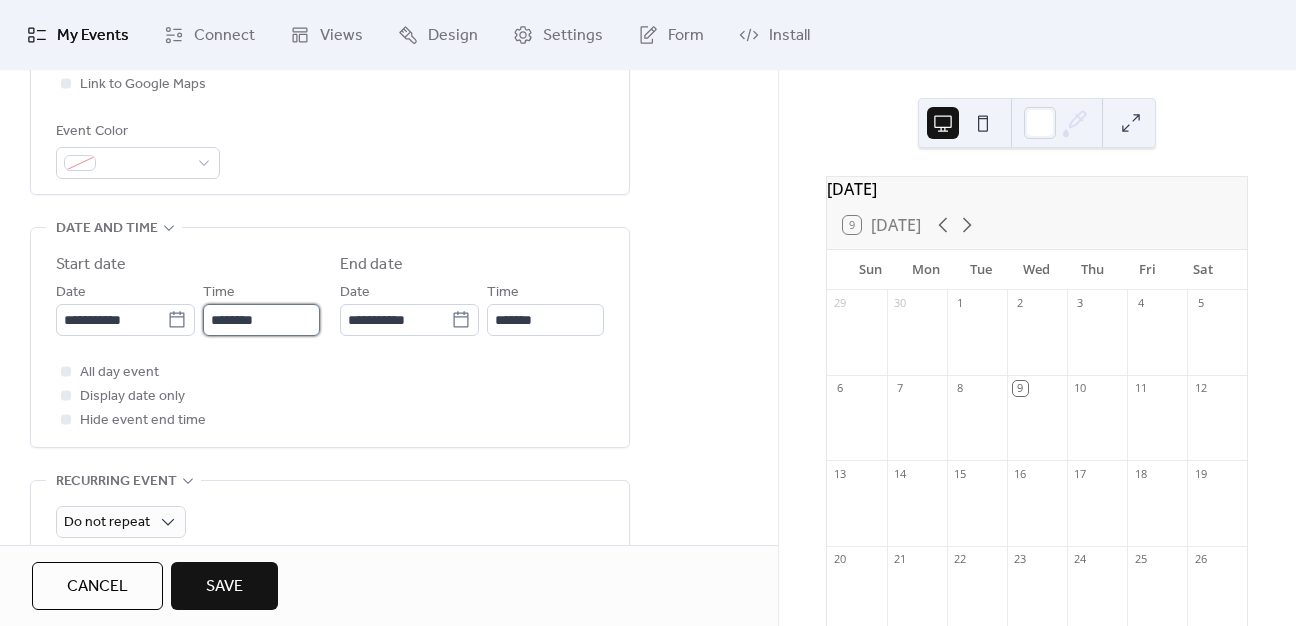 click on "********" at bounding box center [261, 320] 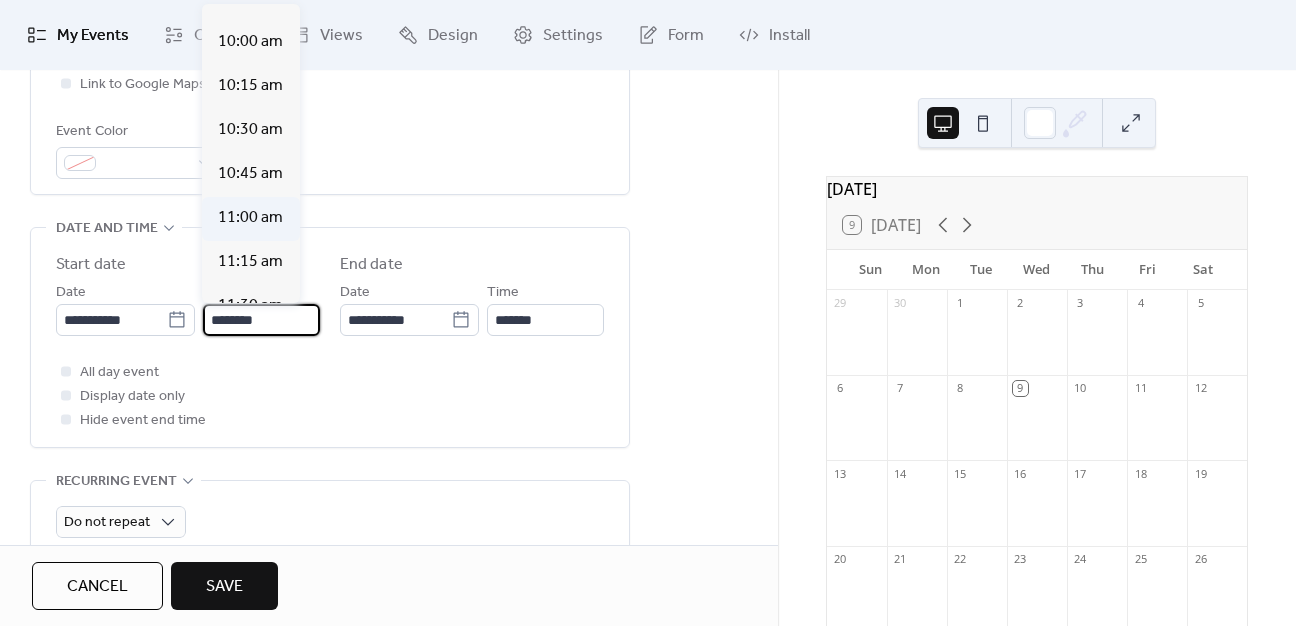 scroll, scrollTop: 1740, scrollLeft: 0, axis: vertical 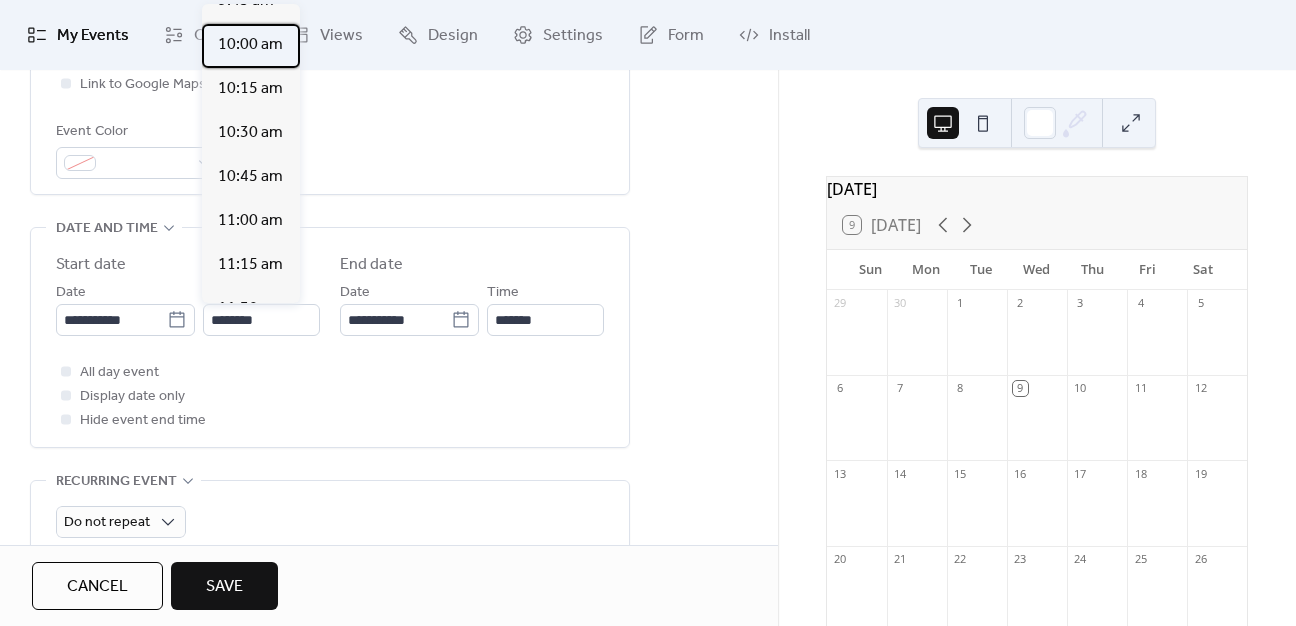click on "10:00 am" at bounding box center [250, 45] 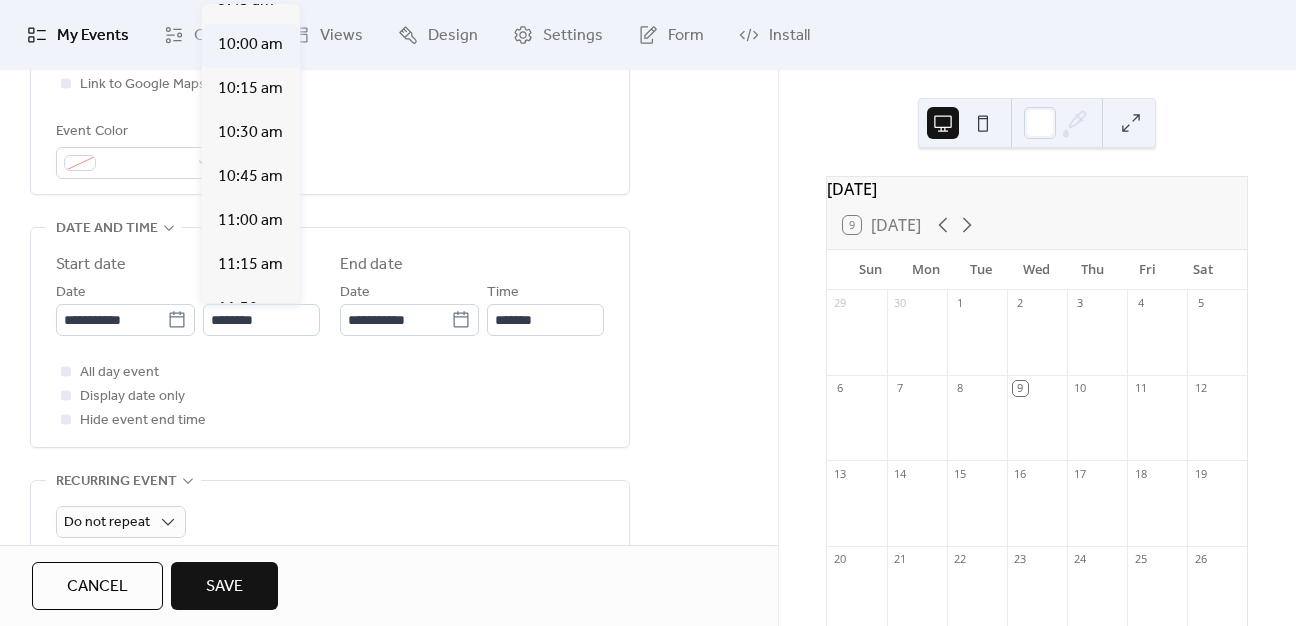 type on "********" 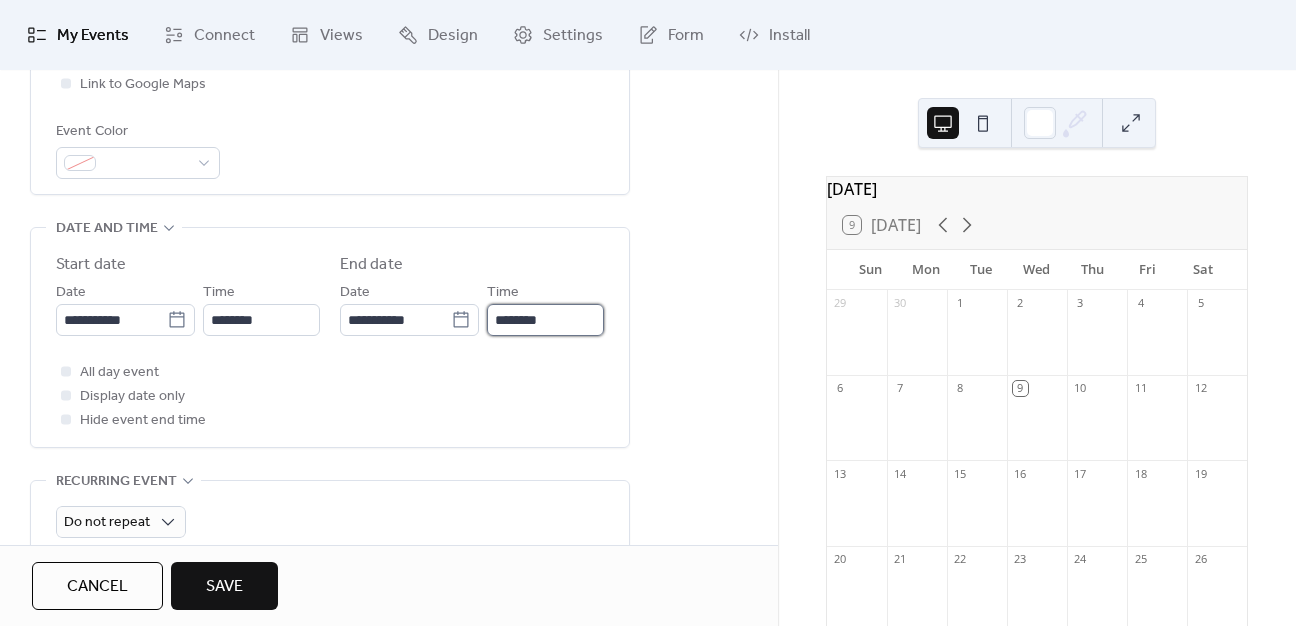 click on "********" at bounding box center (545, 320) 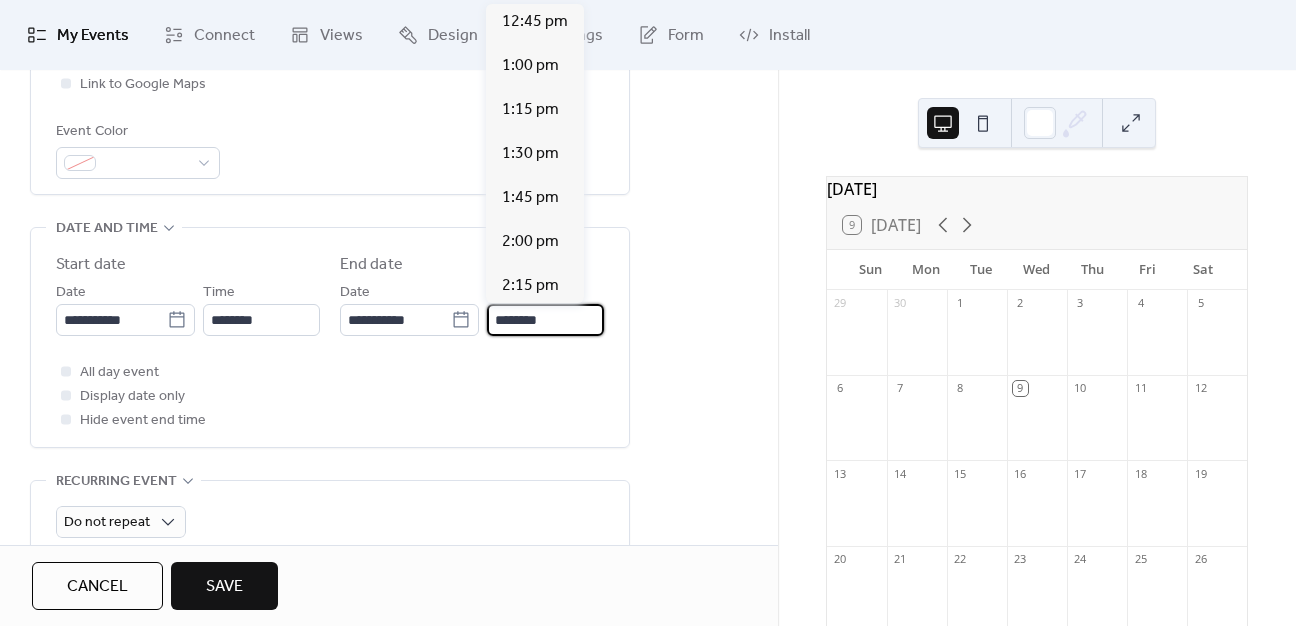 scroll, scrollTop: 444, scrollLeft: 0, axis: vertical 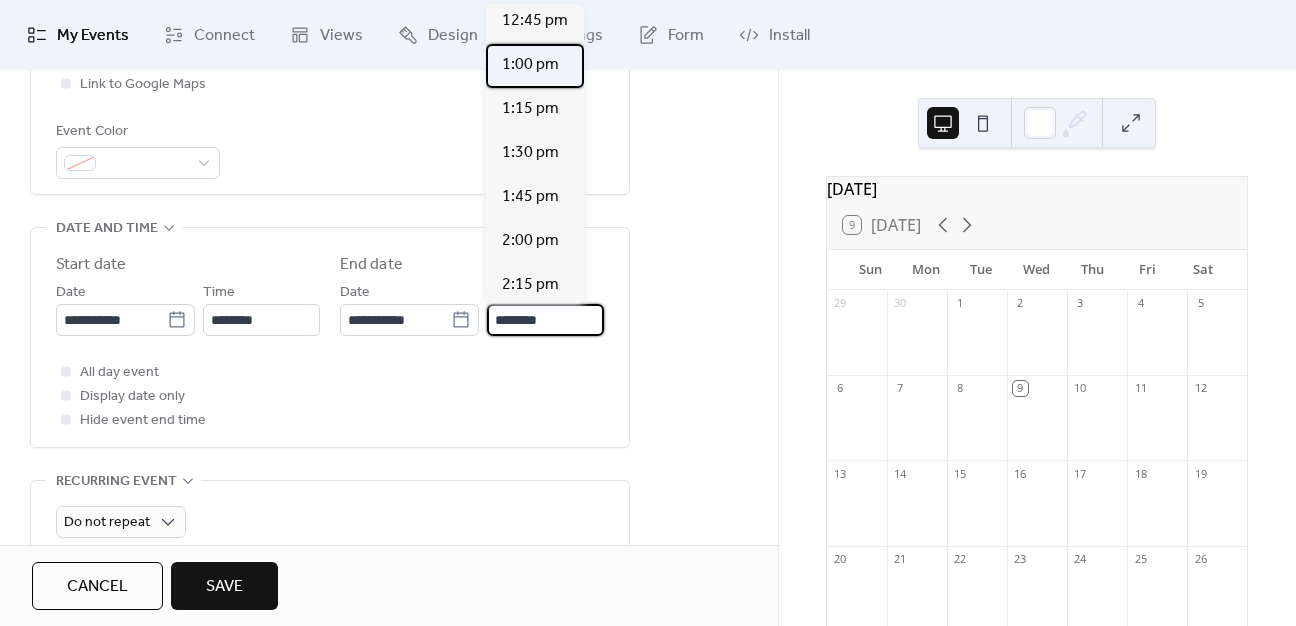 click on "1:00 pm" at bounding box center [530, 65] 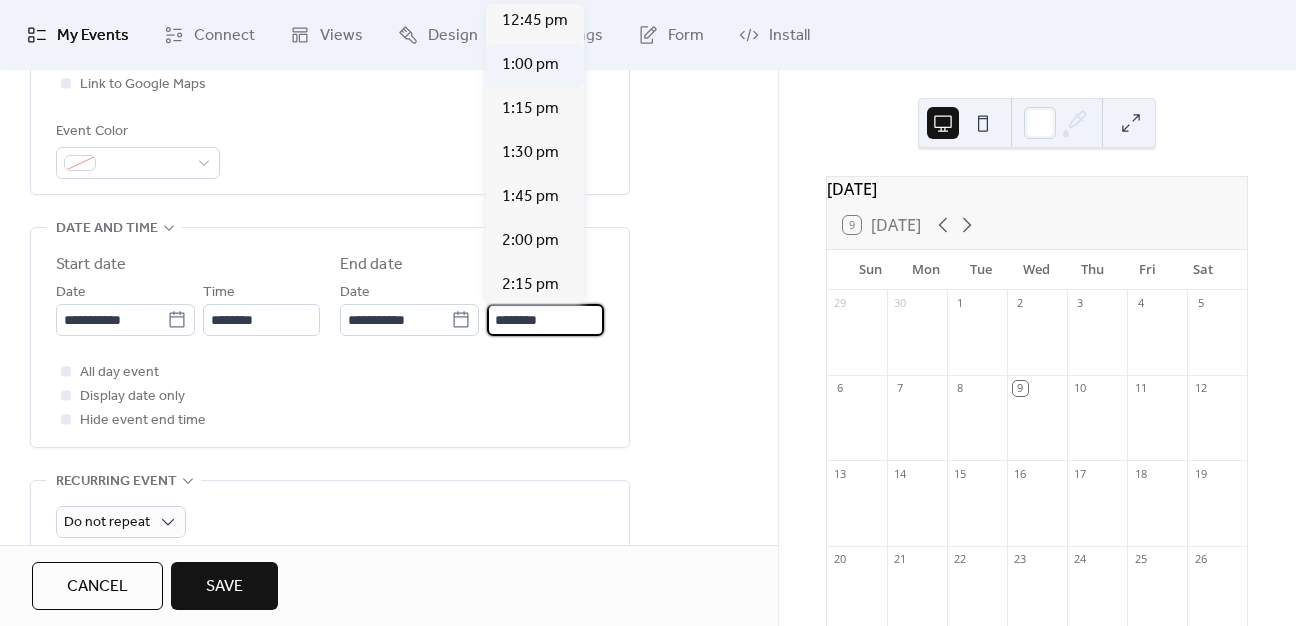 type on "*******" 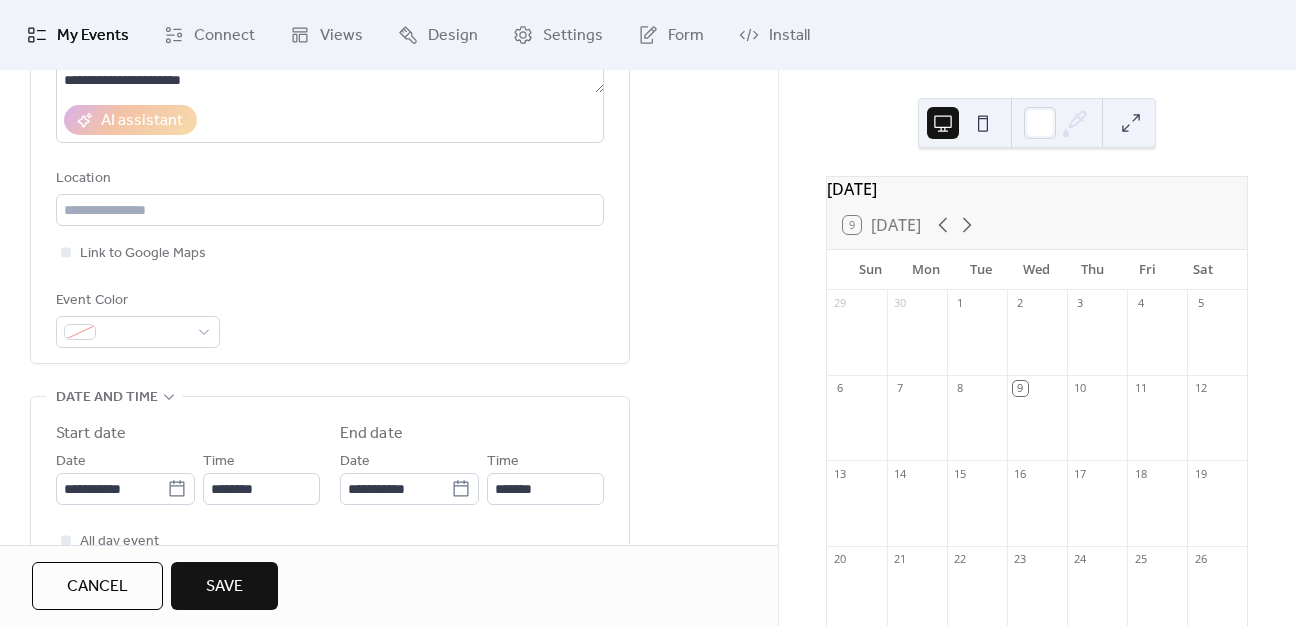 scroll, scrollTop: 364, scrollLeft: 0, axis: vertical 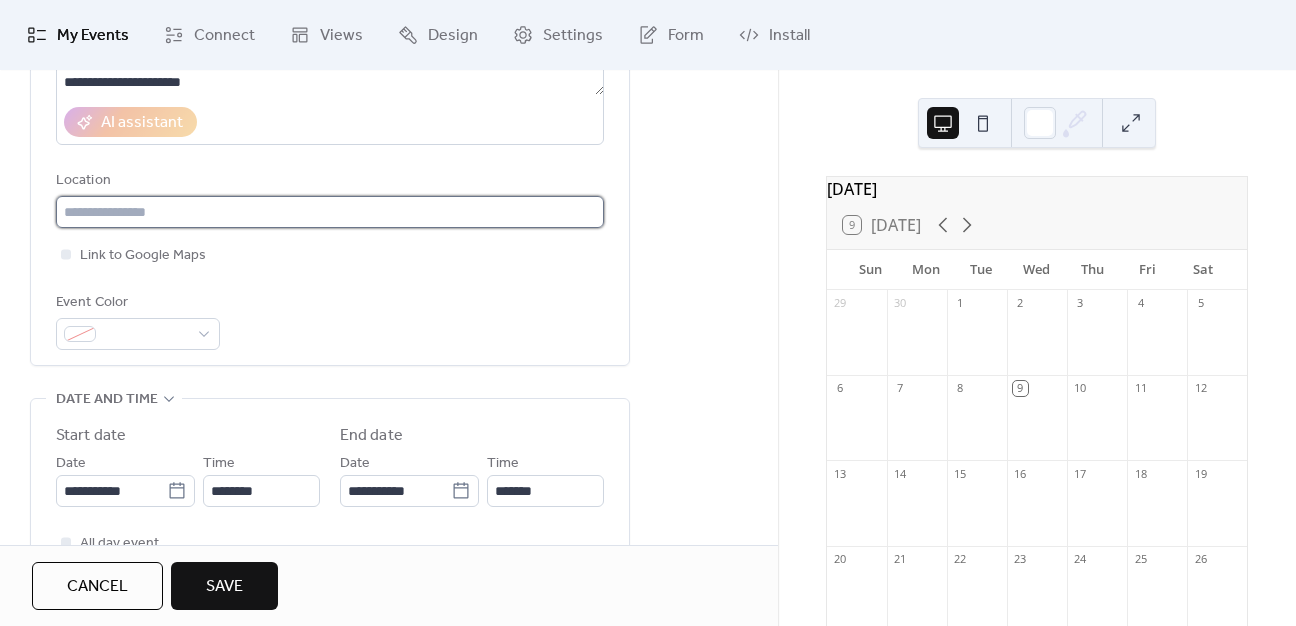 drag, startPoint x: 281, startPoint y: 244, endPoint x: 148, endPoint y: 209, distance: 137.52818 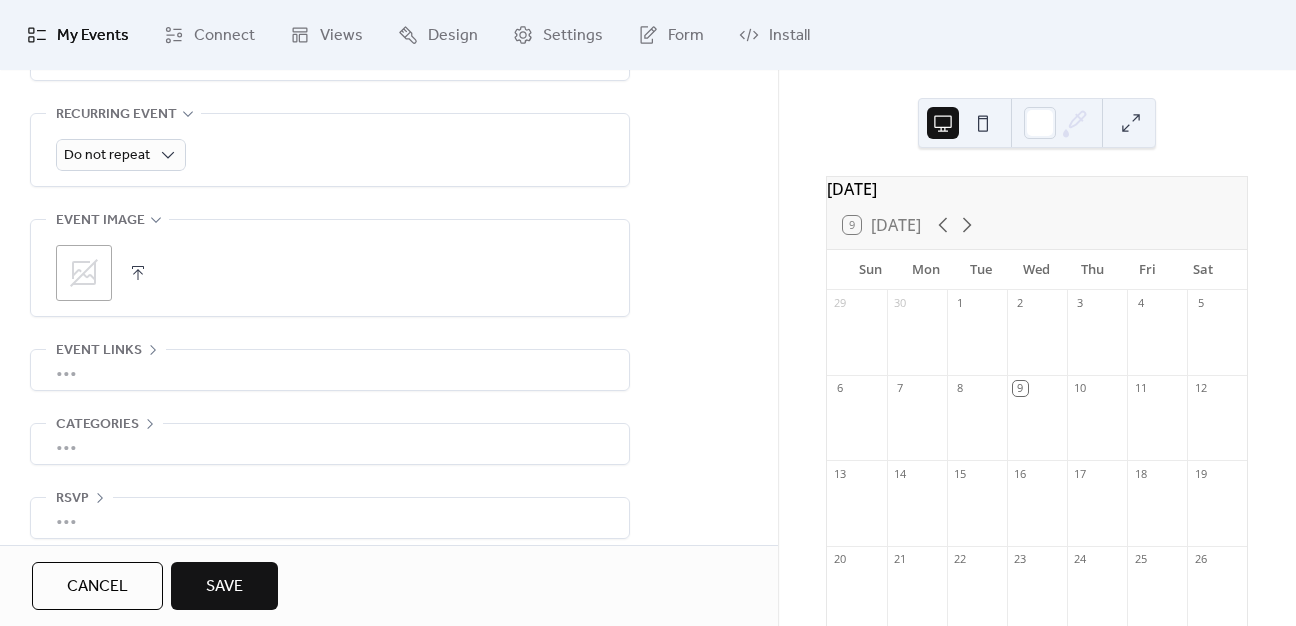 scroll, scrollTop: 916, scrollLeft: 0, axis: vertical 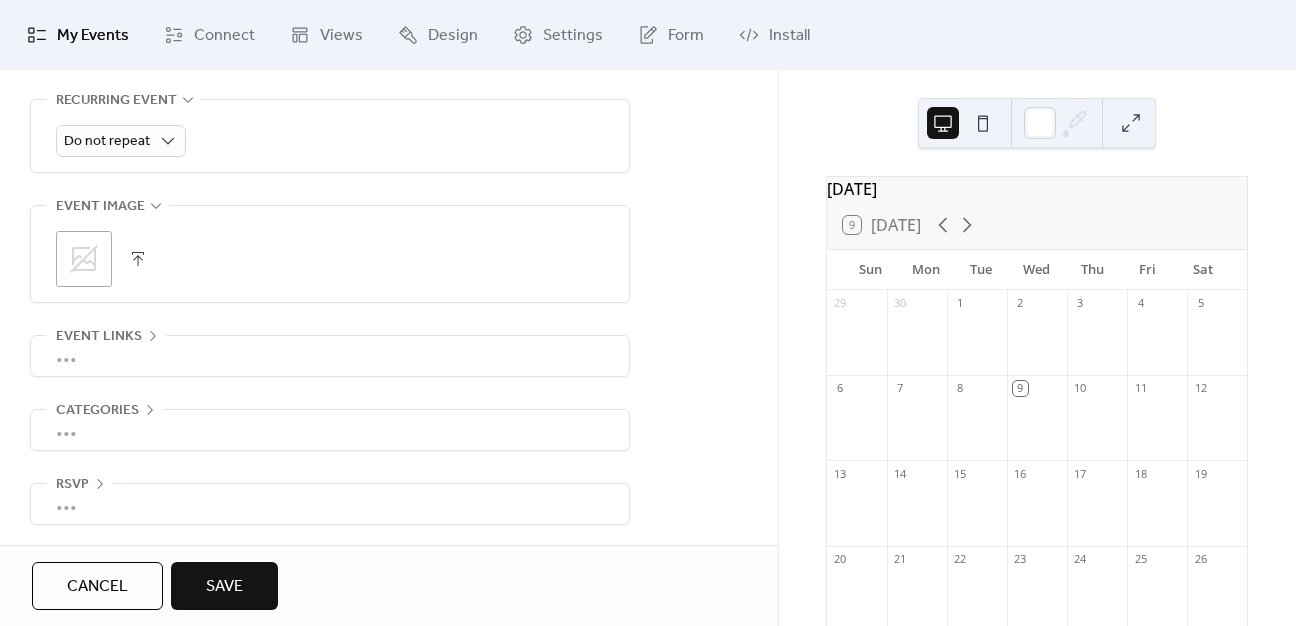 type on "**********" 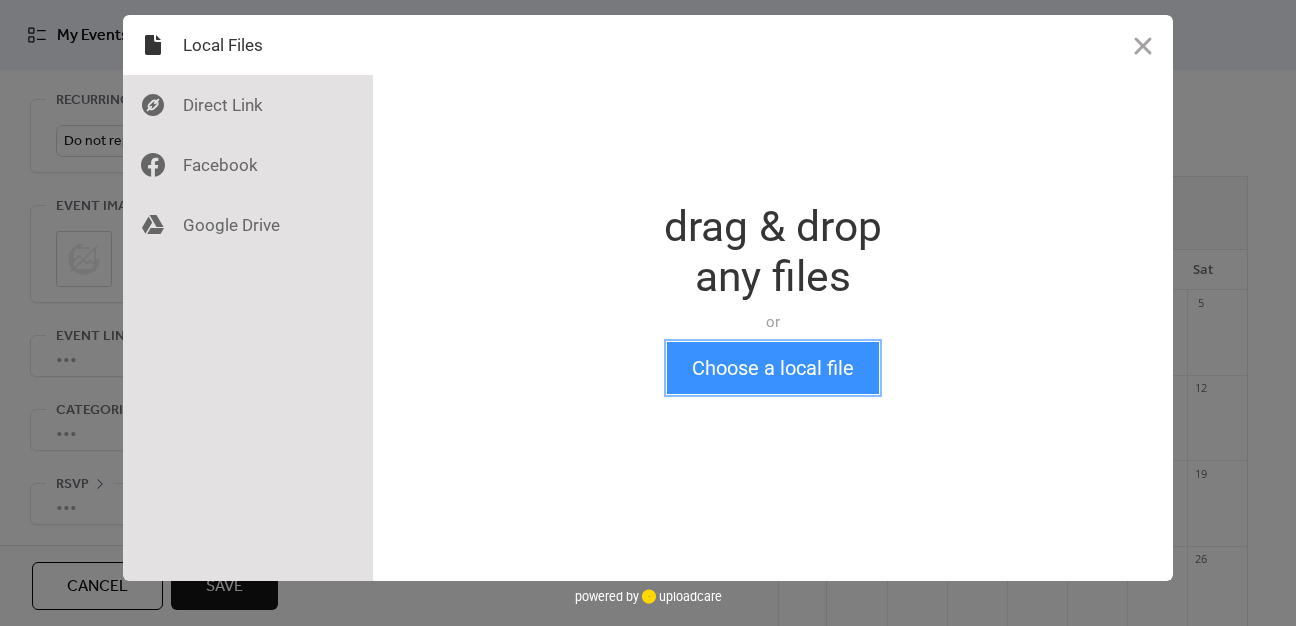 click on "Choose a local file" at bounding box center [773, 368] 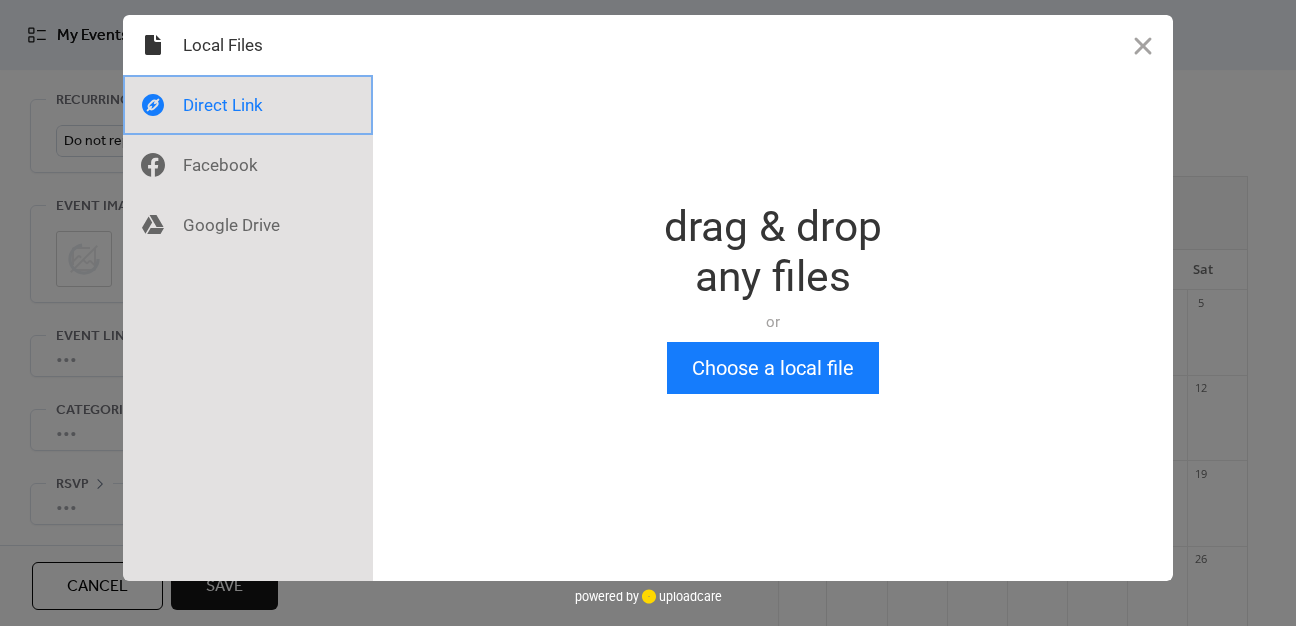 click at bounding box center [248, 105] 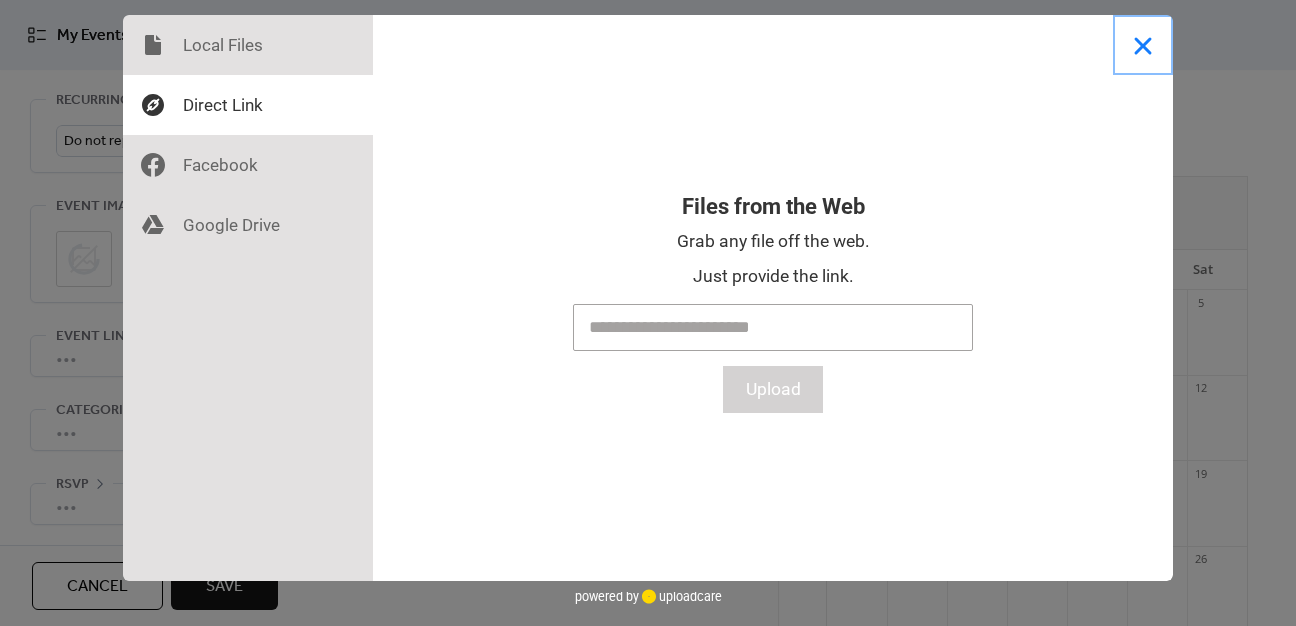 click at bounding box center (1143, 45) 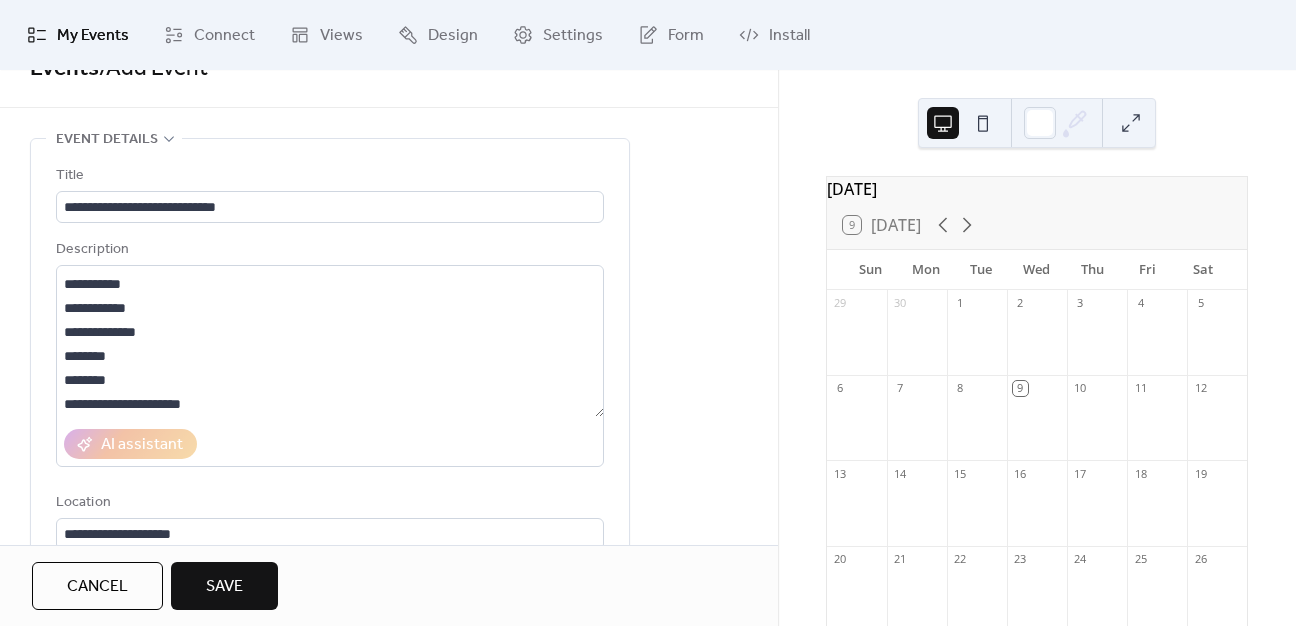 scroll, scrollTop: 0, scrollLeft: 0, axis: both 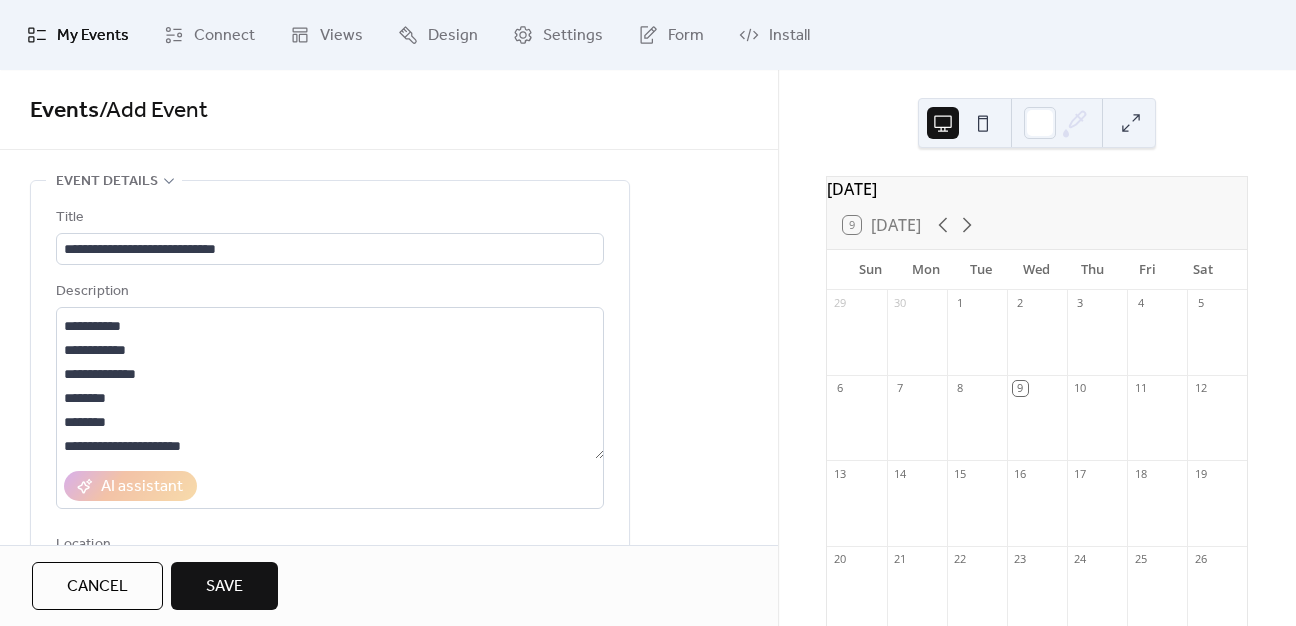 click on "Save" at bounding box center [224, 586] 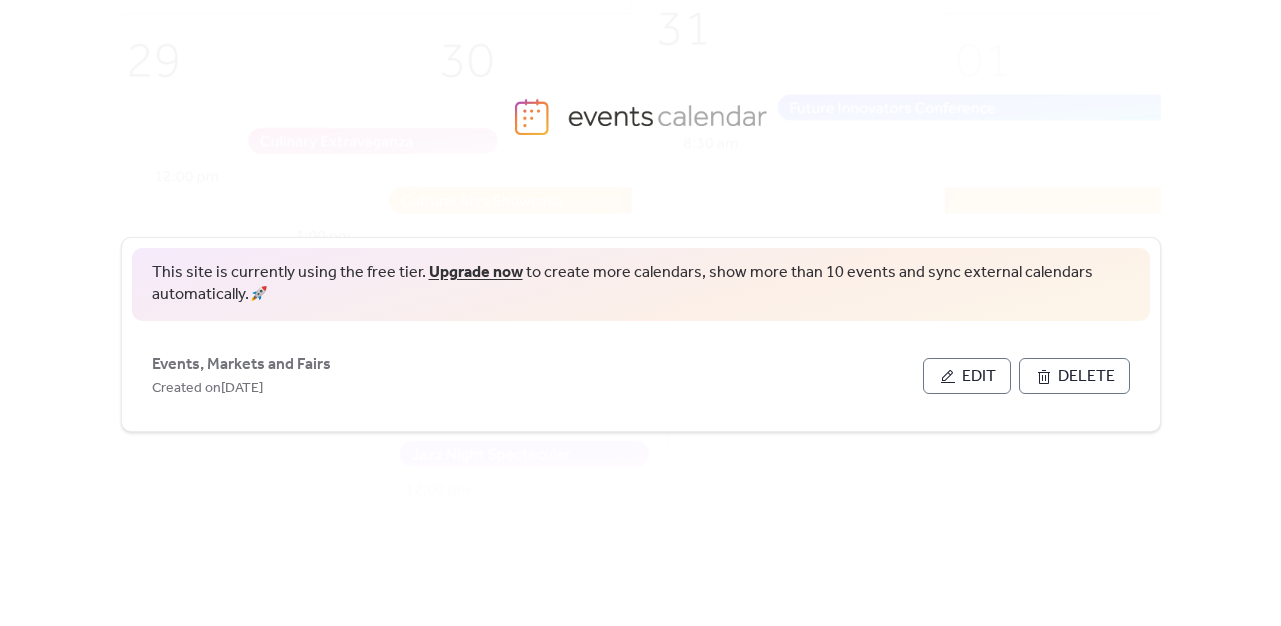 scroll, scrollTop: 13, scrollLeft: 0, axis: vertical 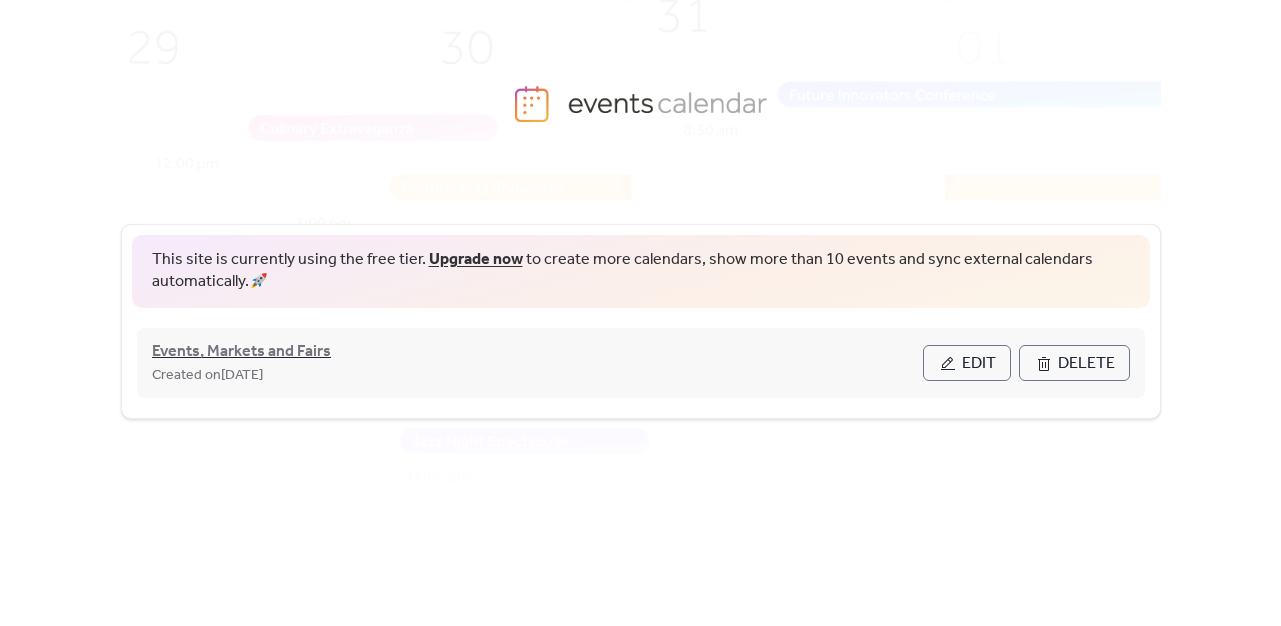 click on "Events, Markets and Fairs" at bounding box center [241, 352] 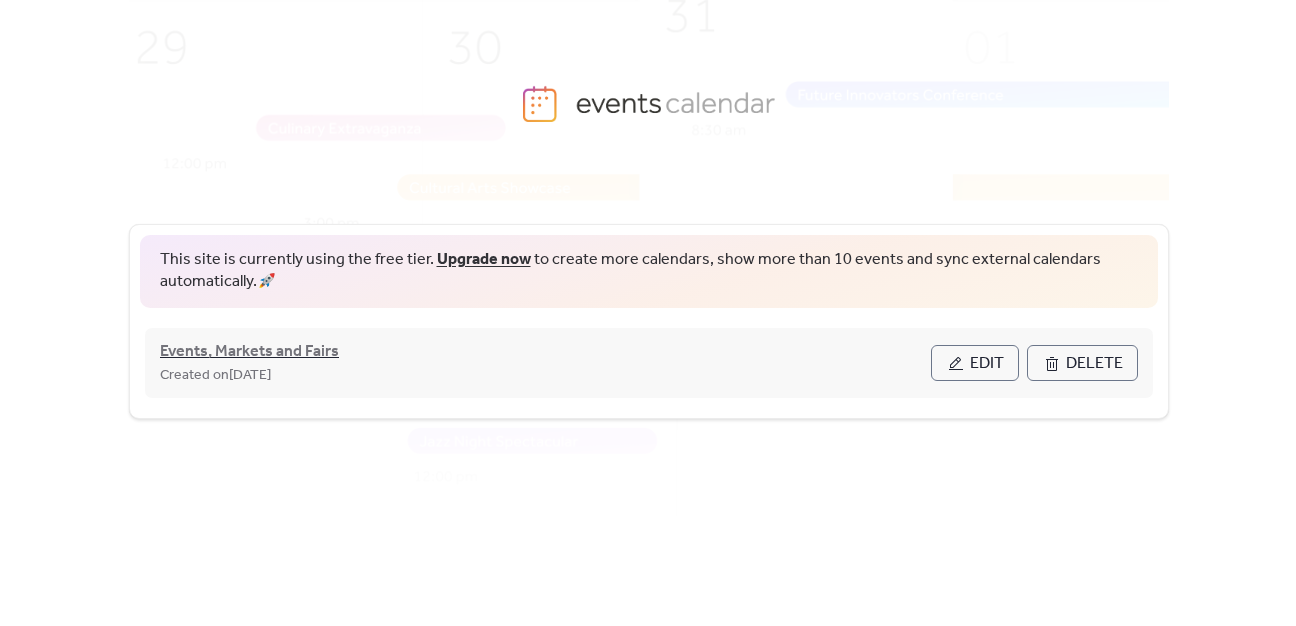 scroll, scrollTop: 0, scrollLeft: 0, axis: both 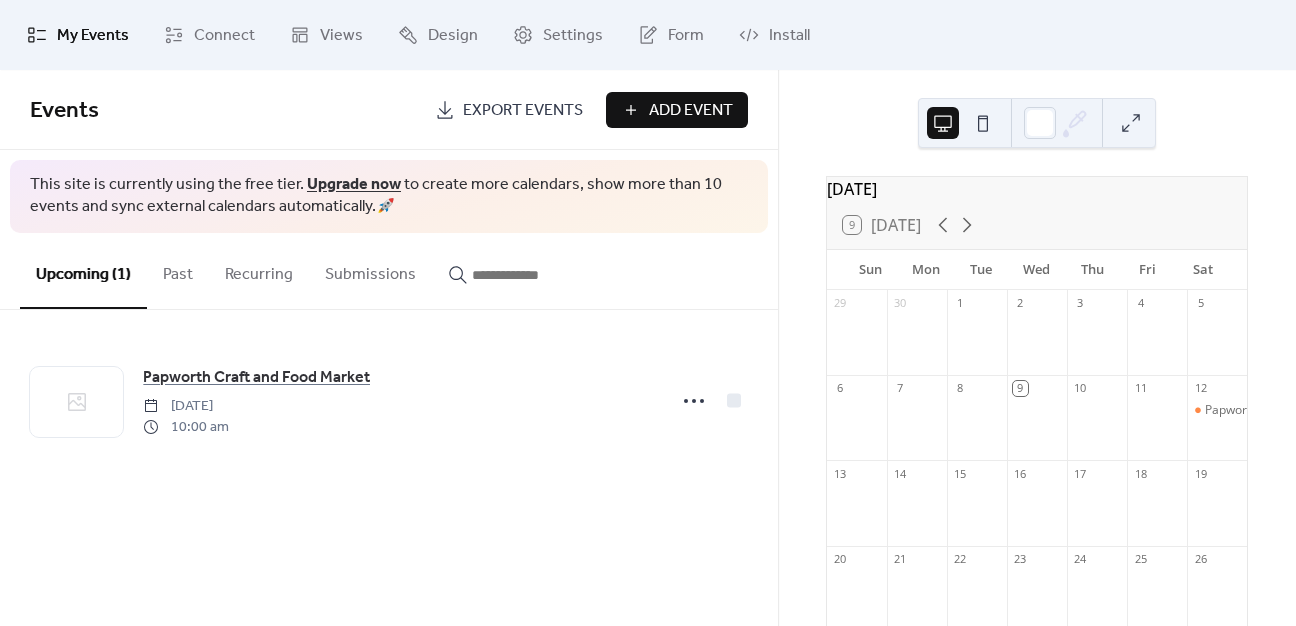 click on "My Events" at bounding box center [93, 36] 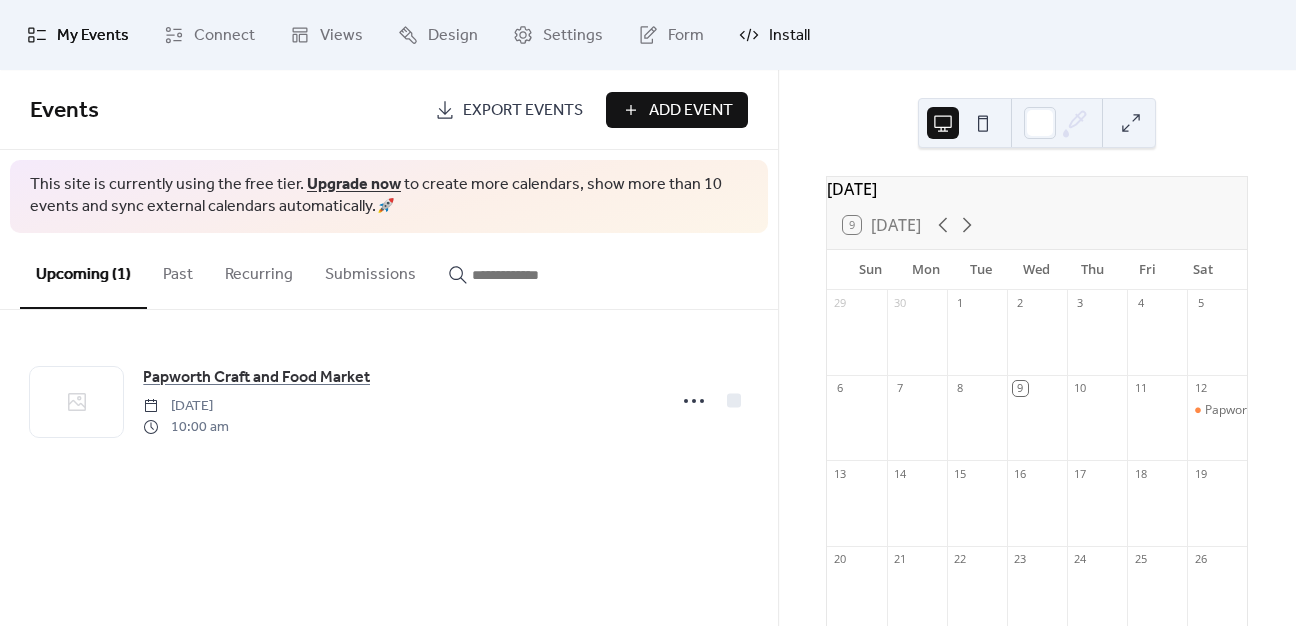 click on "Install" at bounding box center [789, 36] 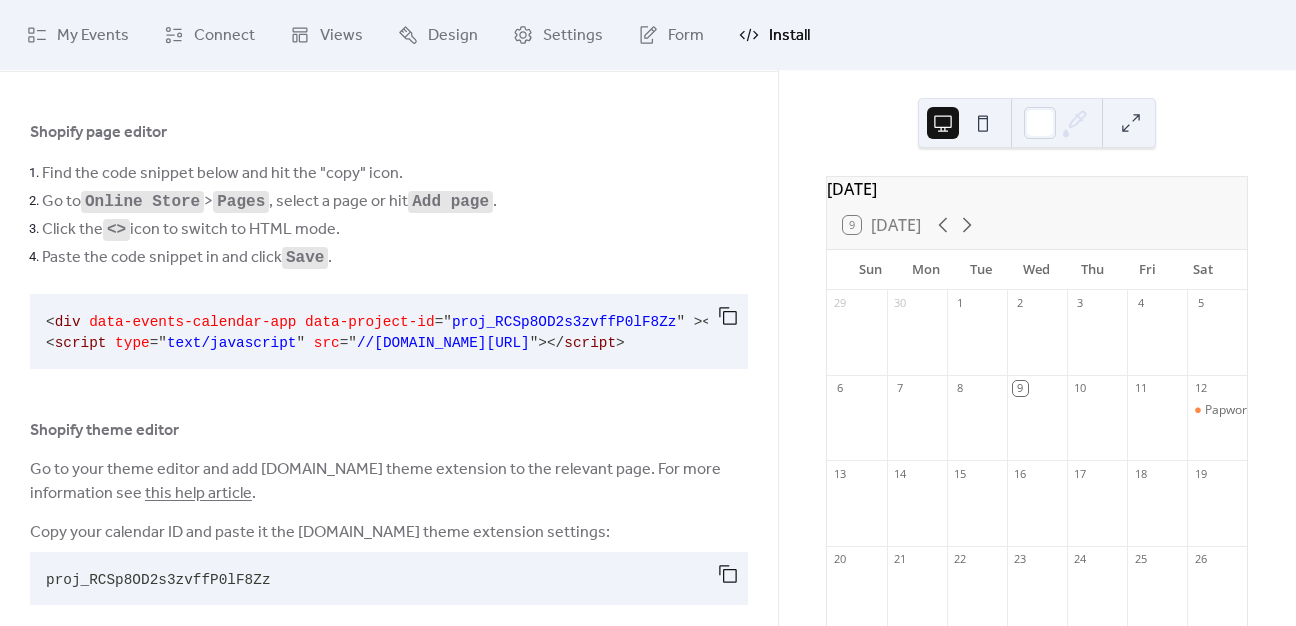 scroll, scrollTop: 108, scrollLeft: 0, axis: vertical 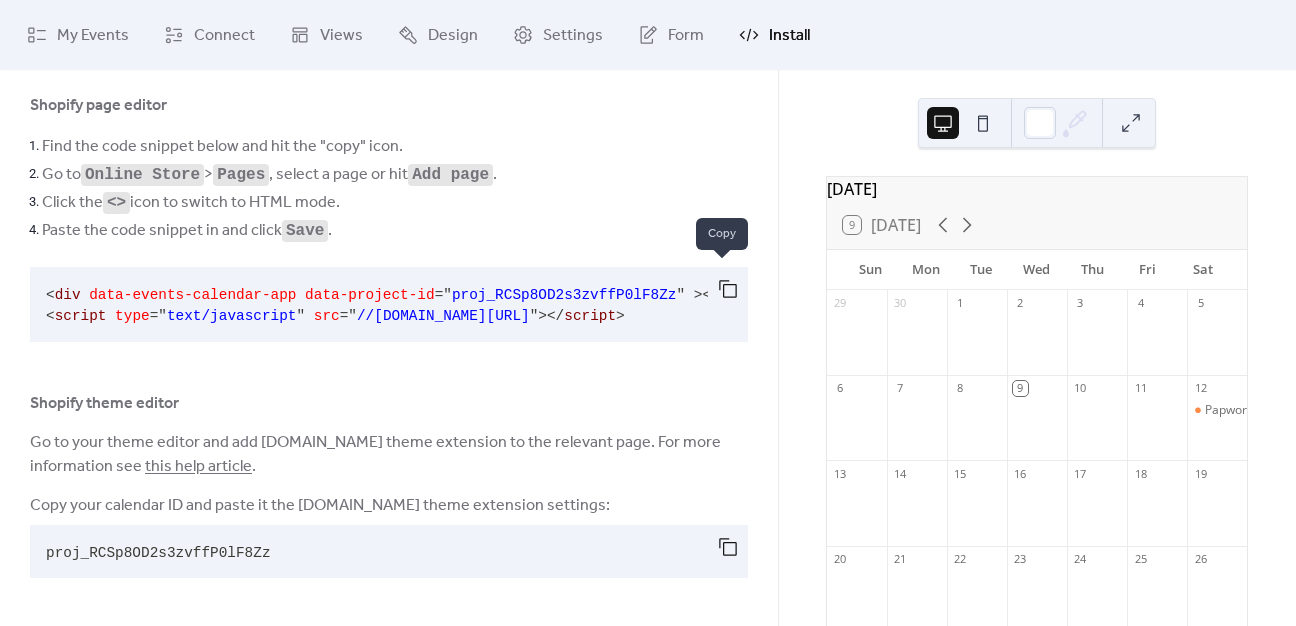 click at bounding box center (728, 289) 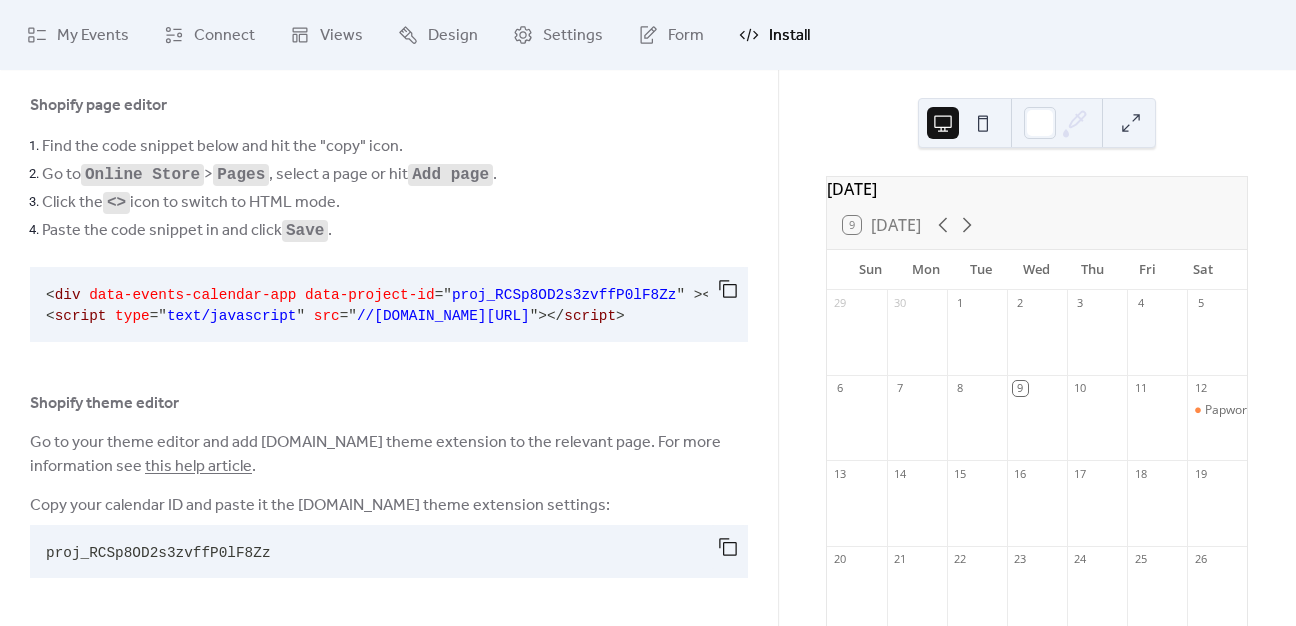 scroll, scrollTop: 0, scrollLeft: 0, axis: both 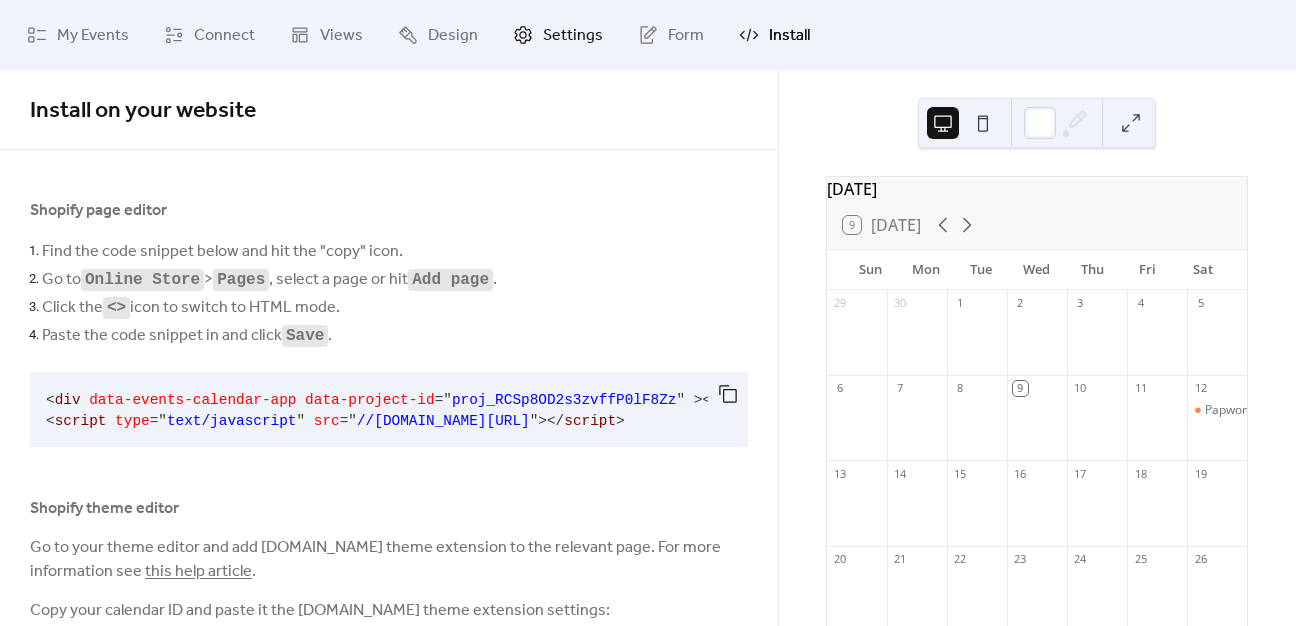 click on "Settings" at bounding box center [573, 36] 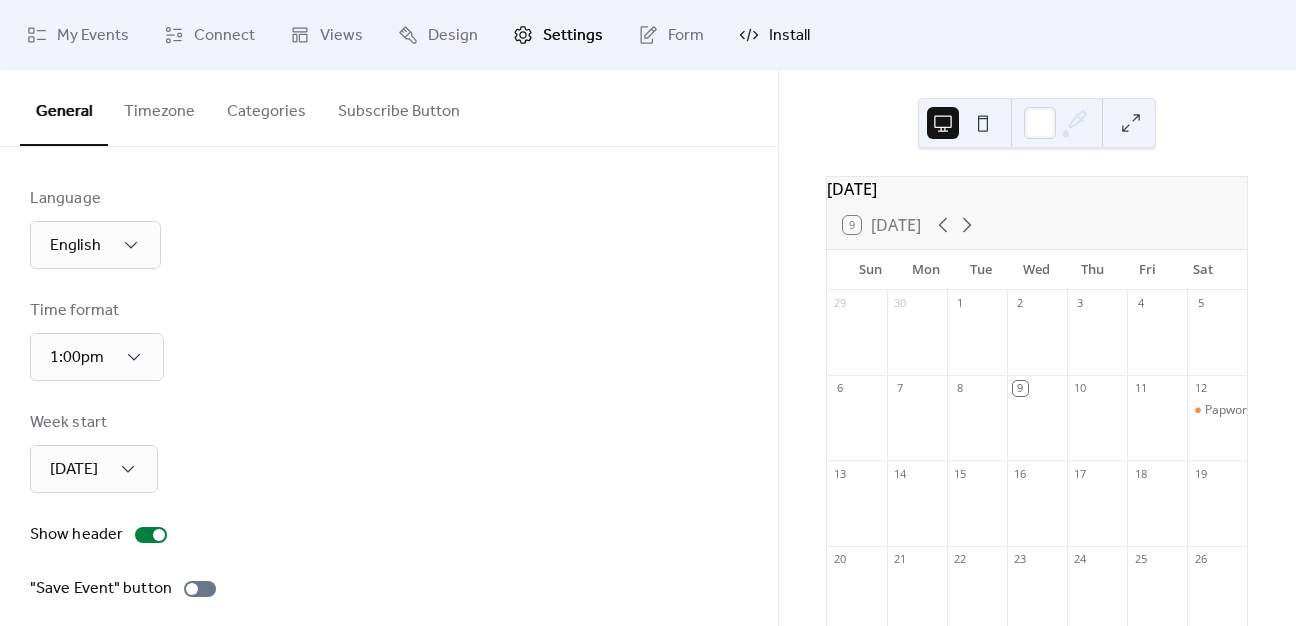 scroll, scrollTop: 0, scrollLeft: 0, axis: both 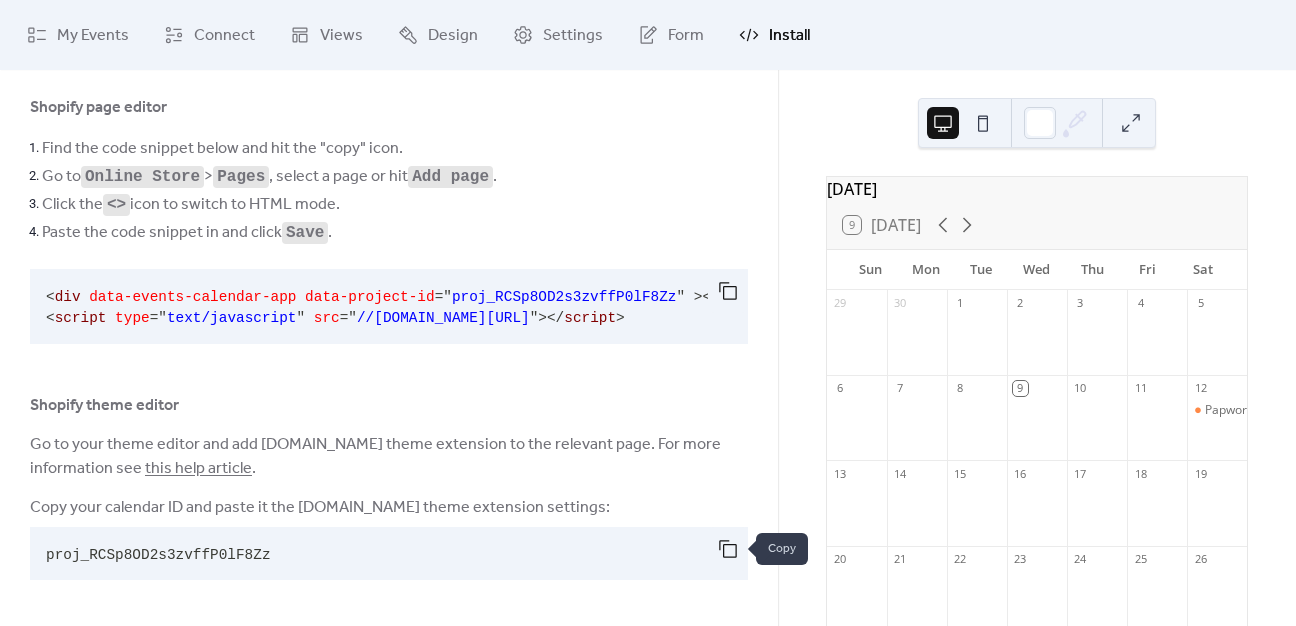 click at bounding box center (728, 549) 